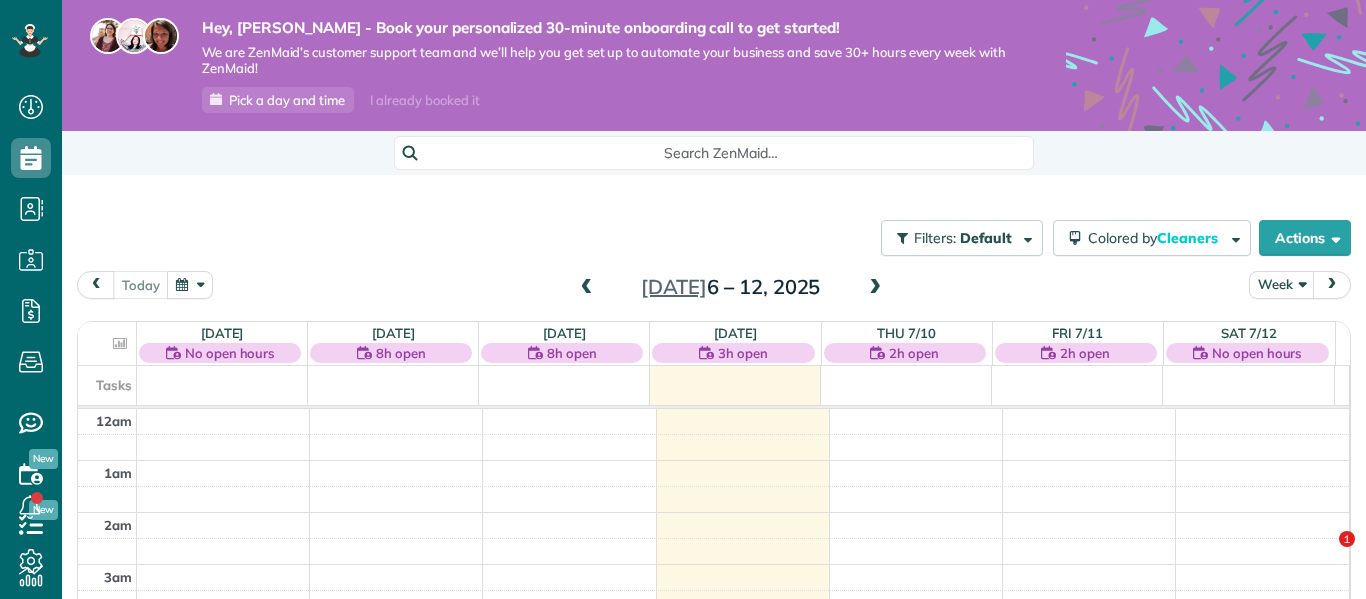 scroll, scrollTop: 0, scrollLeft: 0, axis: both 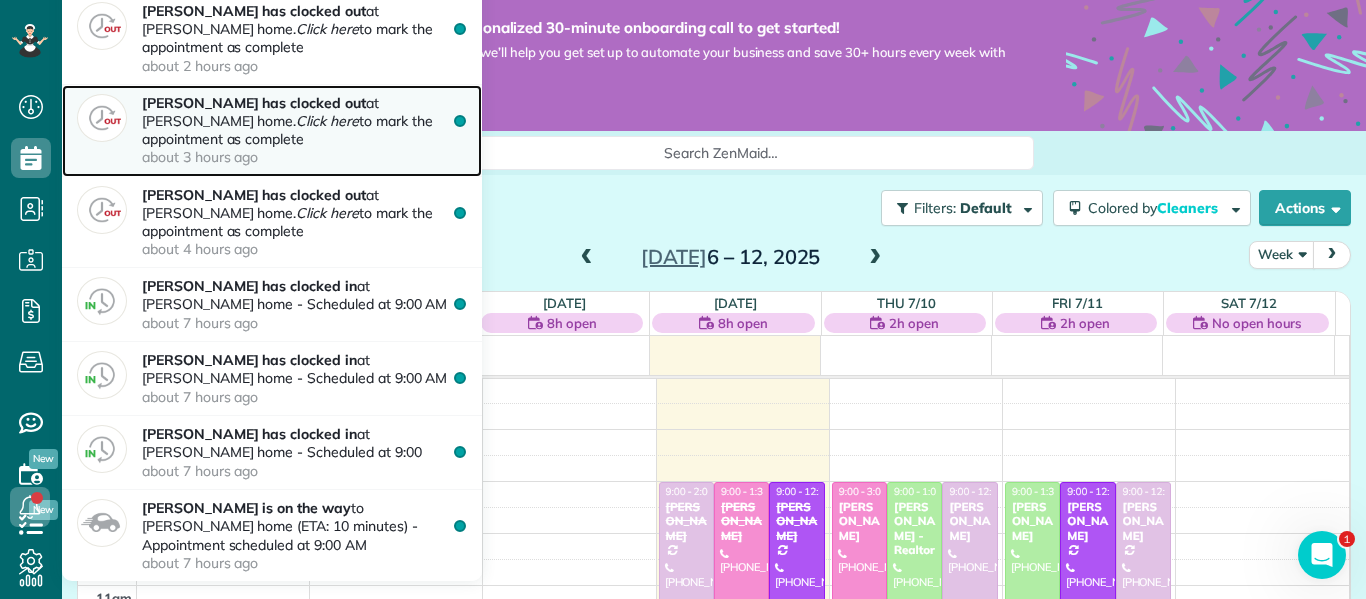 click on "Tristina Drye has clocked out  at Amber Stevens's home.  Click here  to mark the appointment as complete about 3 hours ago" at bounding box center (304, 130) 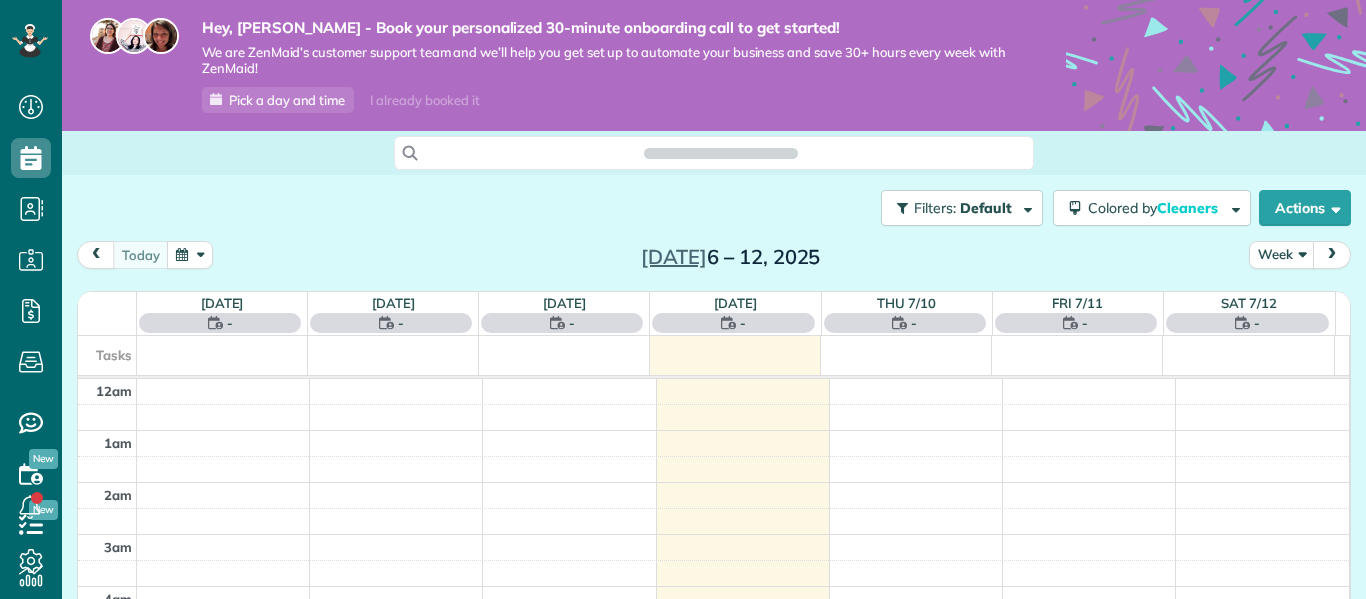 scroll, scrollTop: 0, scrollLeft: 0, axis: both 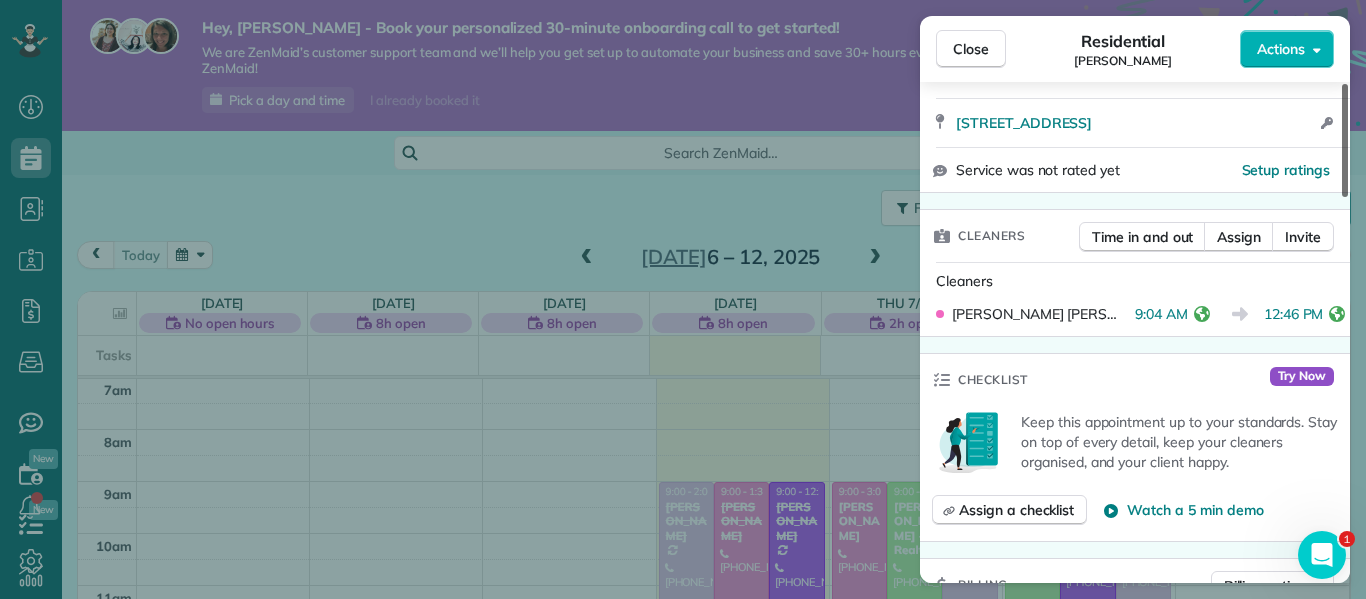 drag, startPoint x: 1341, startPoint y: 164, endPoint x: 1350, endPoint y: 251, distance: 87.46428 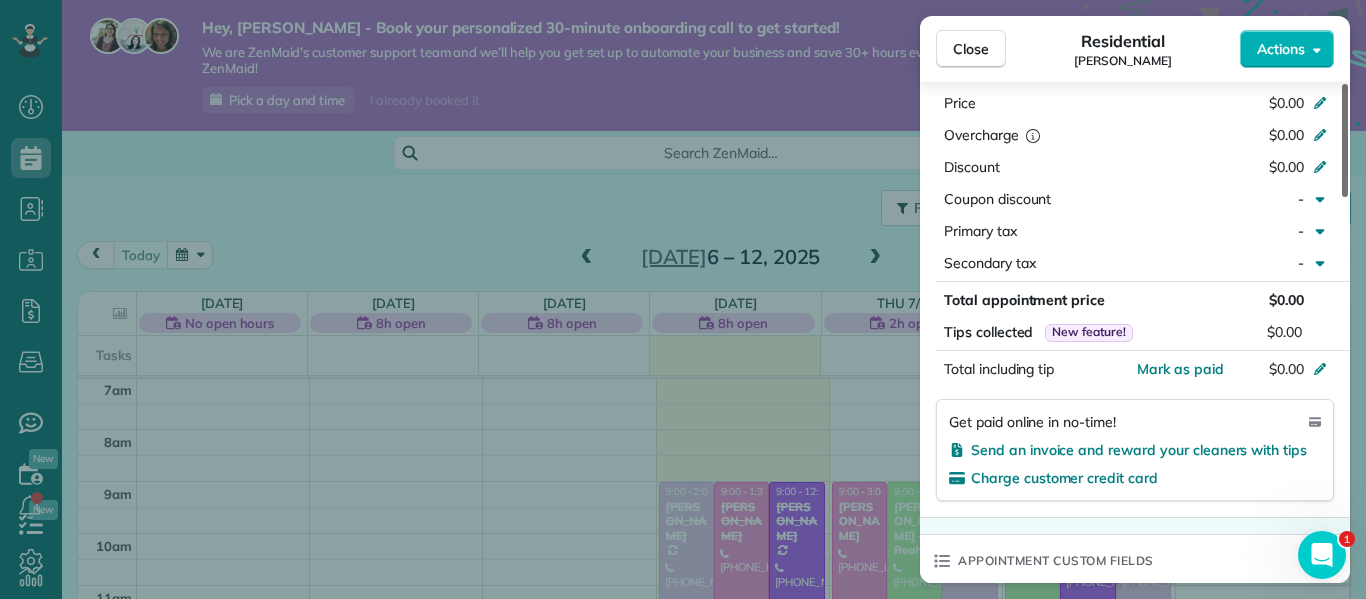 scroll, scrollTop: 928, scrollLeft: 0, axis: vertical 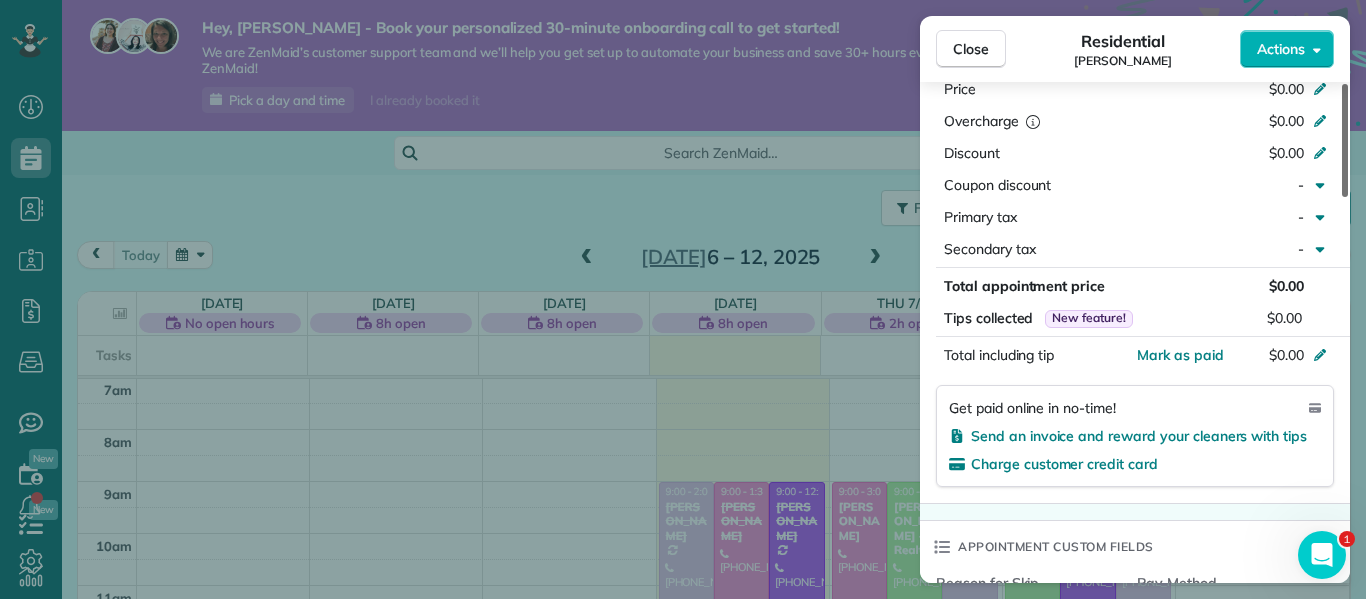 drag, startPoint x: 1343, startPoint y: 237, endPoint x: 1365, endPoint y: 360, distance: 124.95199 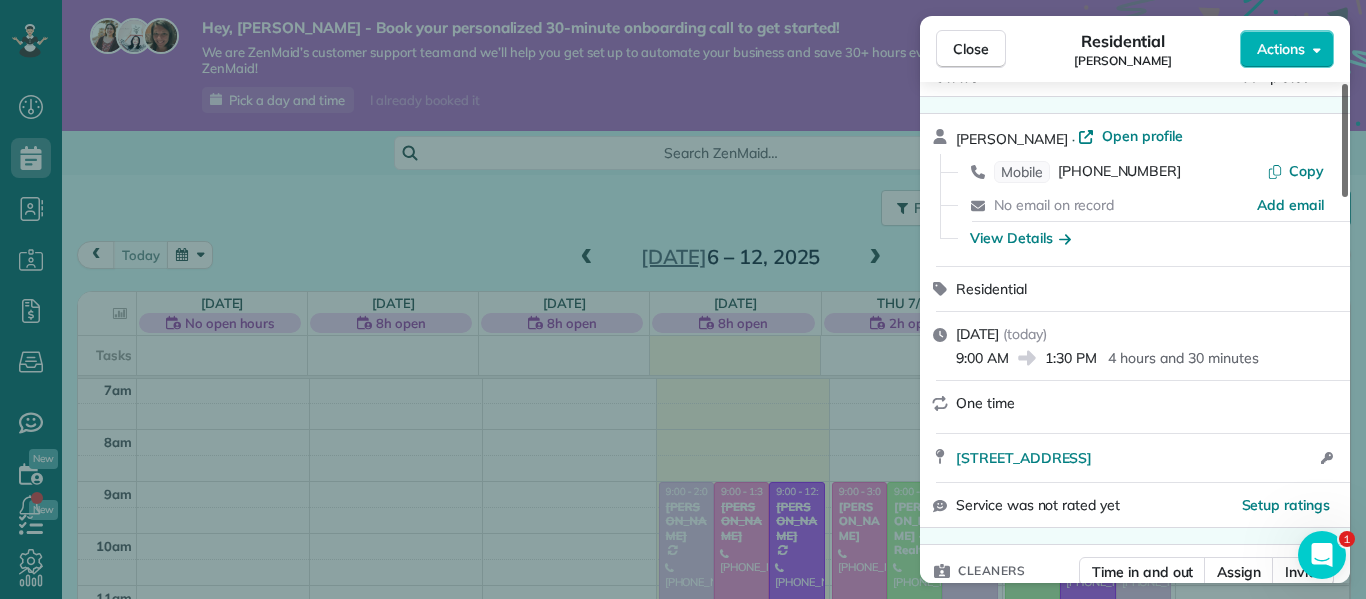 drag, startPoint x: 1347, startPoint y: 356, endPoint x: 1316, endPoint y: 153, distance: 205.35335 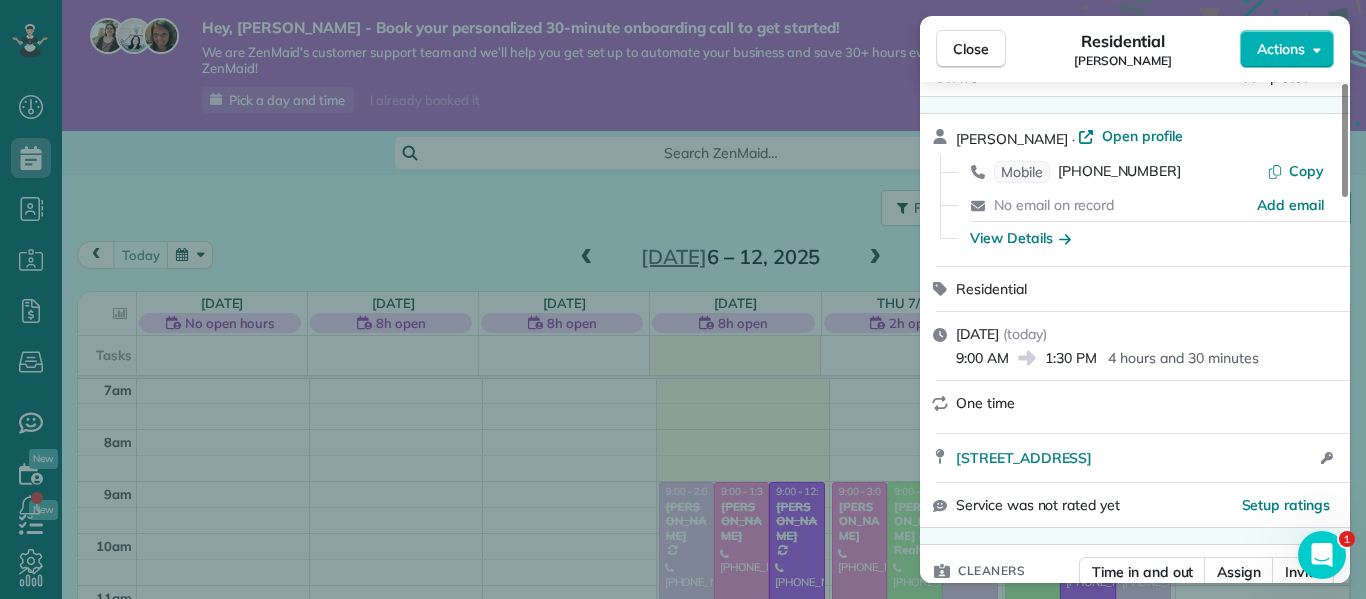 scroll, scrollTop: 31, scrollLeft: 0, axis: vertical 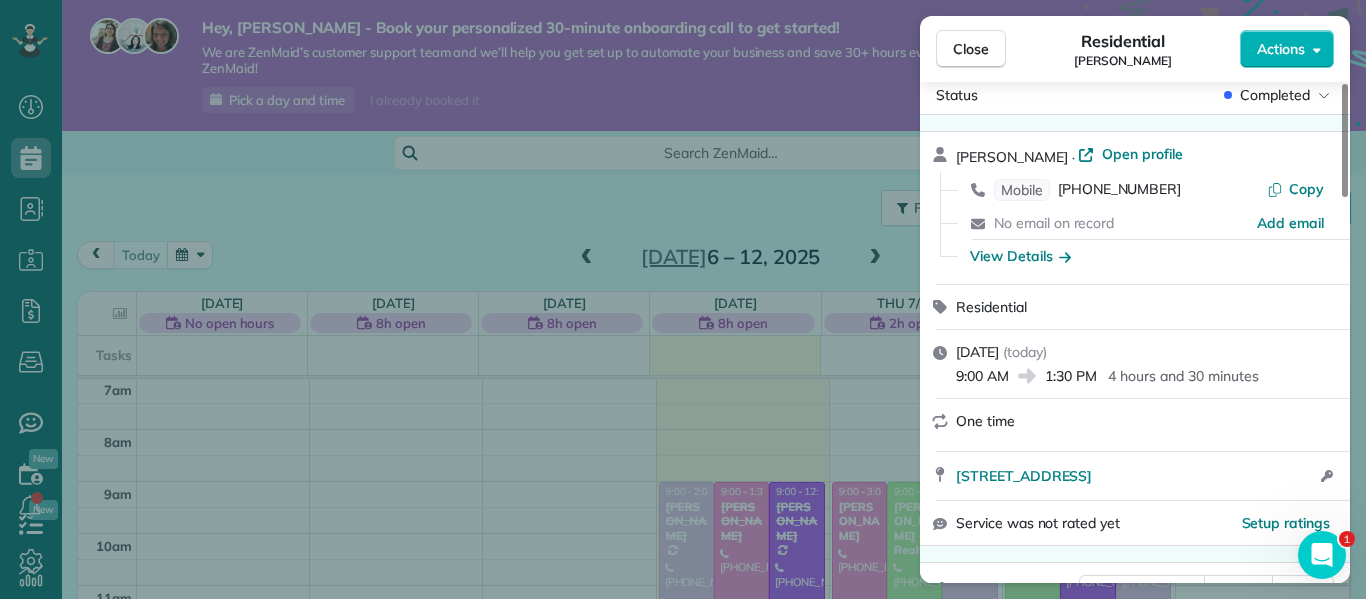 click on "Close Residential Amber Stevens Actions Status Completed Amber Stevens · Open profile Mobile (304) 952-5049 Copy No email on record Add email View Details Residential Wednesday, July 09, 2025 ( today ) 9:00 AM 1:30 PM 4 hours and 30 minutes One time 723 Foxwood Drive Southeast Concord NC 28025 Open access information Service was not rated yet Setup ratings Cleaners Time in and out Assign Invite Cleaners Tristina   Drye 9:04 AM 12:46 PM Checklist Try Now Keep this appointment up to your standards. Stay on top of every detail, keep your cleaners organised, and your client happy. Assign a checklist Watch a 5 min demo Billing Billing actions Price $0.00 Overcharge $0.00 Discount $0.00 Coupon discount - Primary tax - Secondary tax - Total appointment price $0.00 Tips collected New feature! $0.00 Mark as paid Total including tip $0.00 Get paid online in no-time! Send an invoice and reward your cleaners with tips Charge customer credit card Appointment custom fields Reason for Skip - Hidden from cleaners Pay Method" at bounding box center [683, 299] 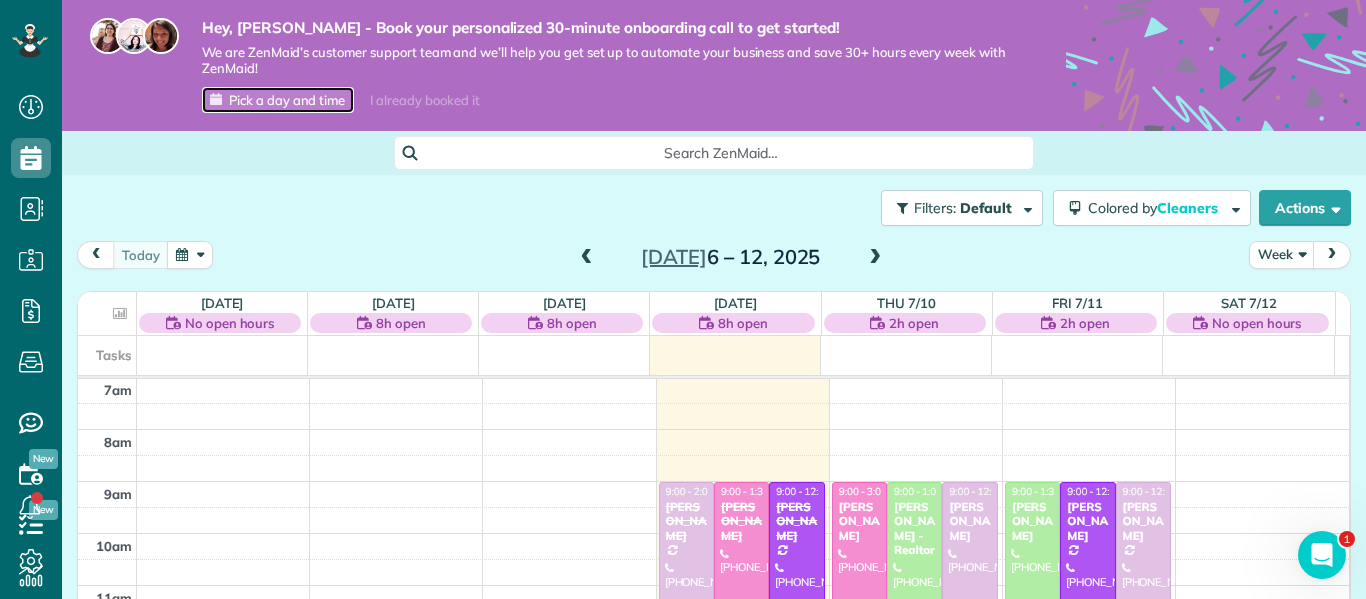 click on "Pick a day and time" at bounding box center [287, 100] 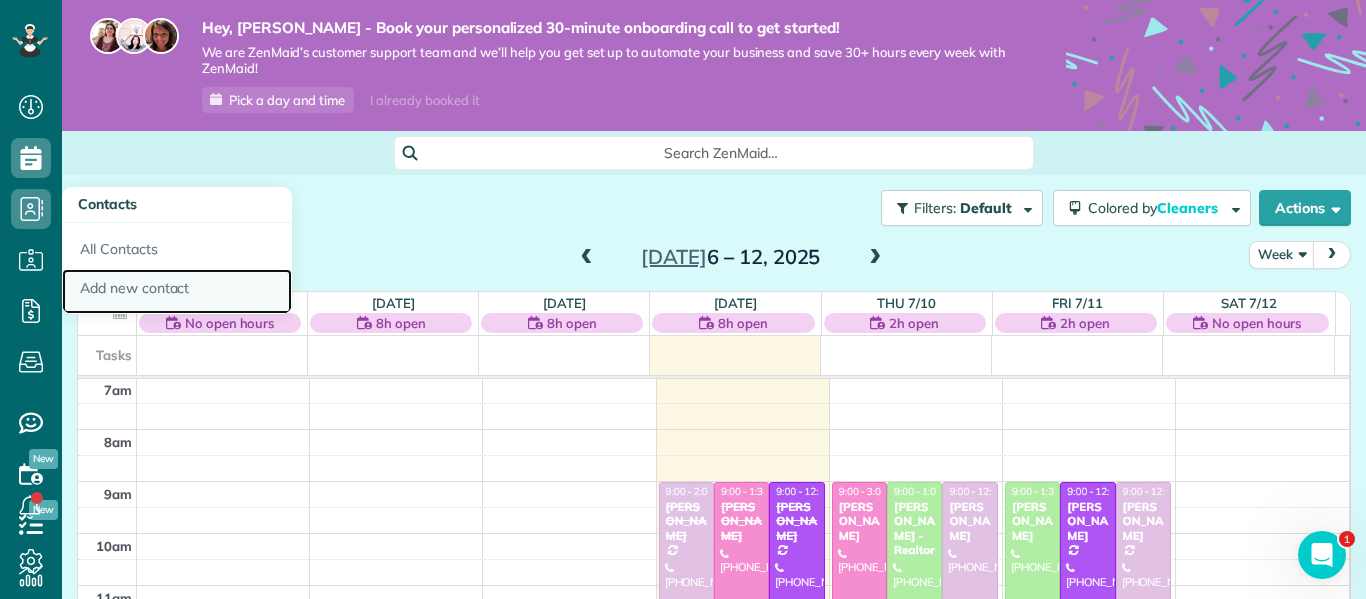 click on "Add new contact" at bounding box center [177, 292] 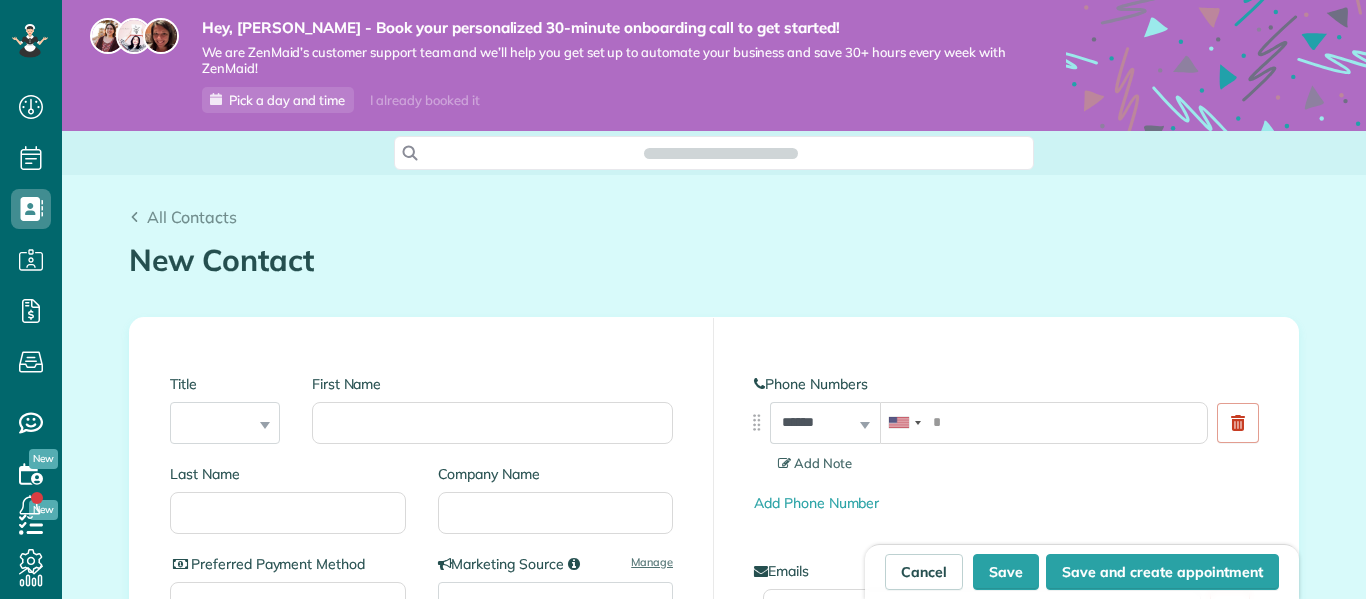 scroll, scrollTop: 0, scrollLeft: 0, axis: both 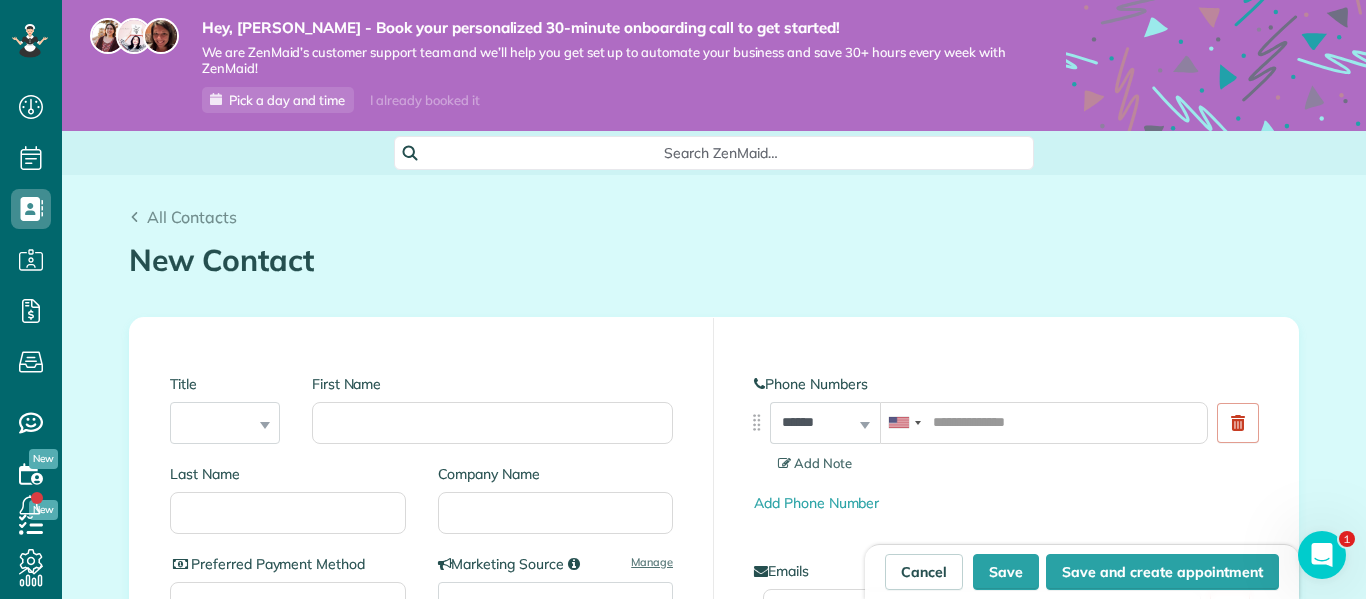 click on "First Name" at bounding box center [484, 419] 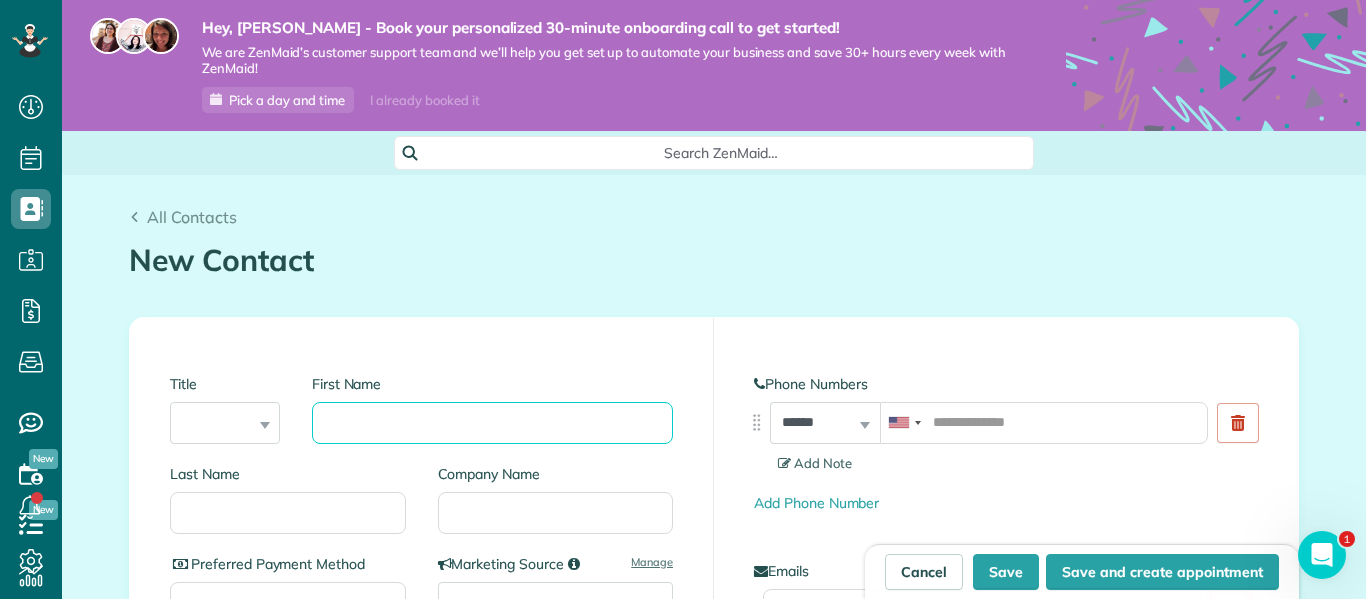 click on "First Name" at bounding box center [492, 423] 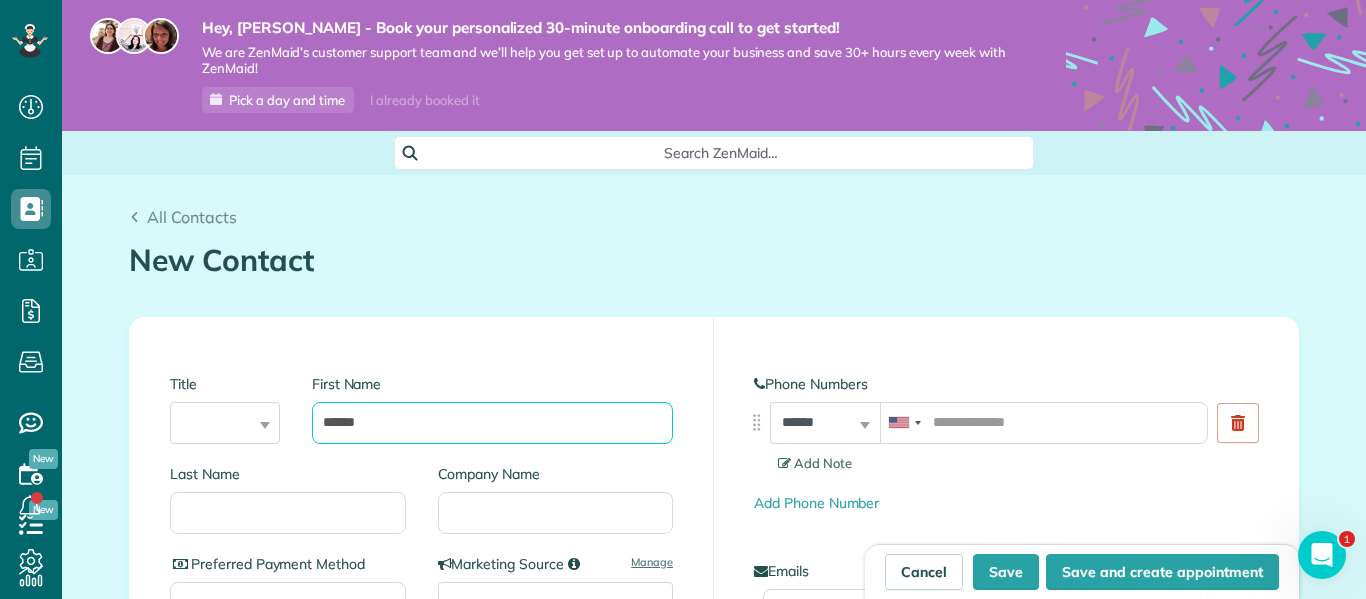 click on "******" at bounding box center [492, 423] 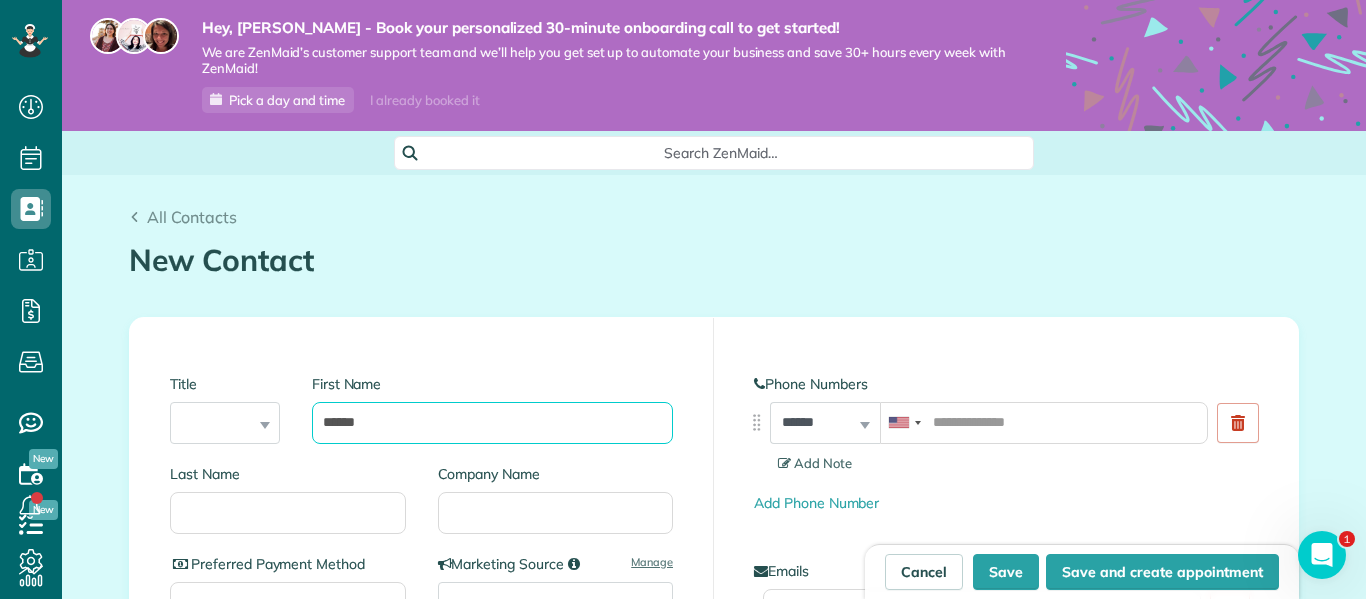 type on "******" 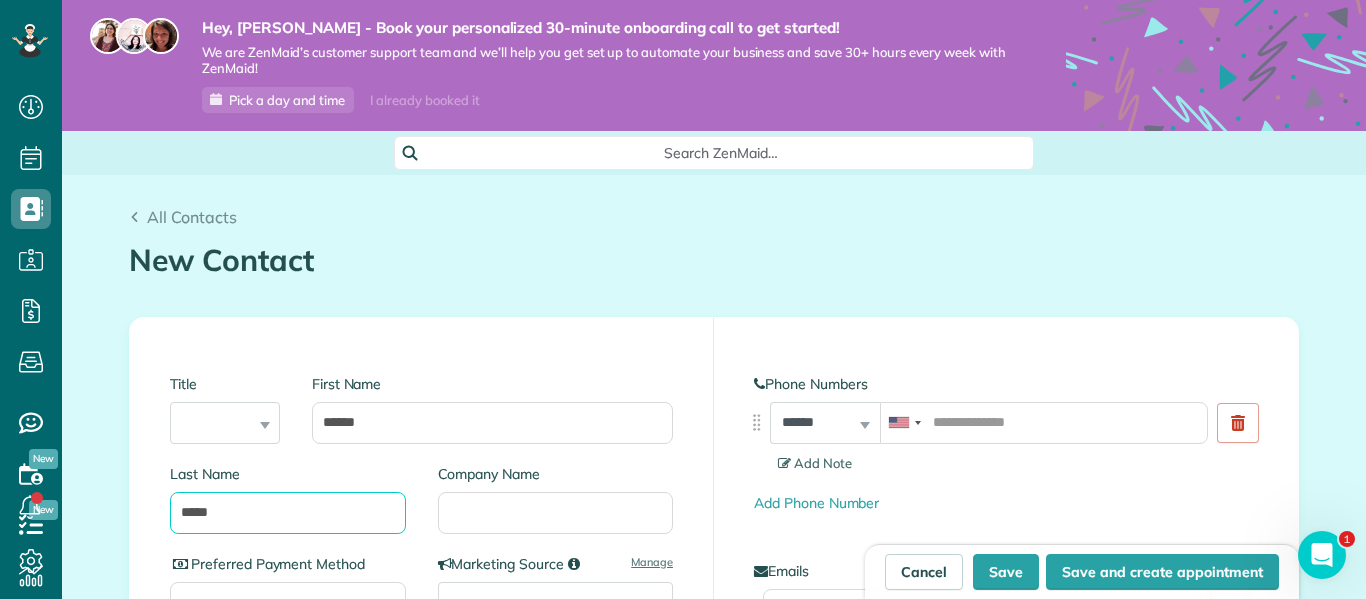 type on "*****" 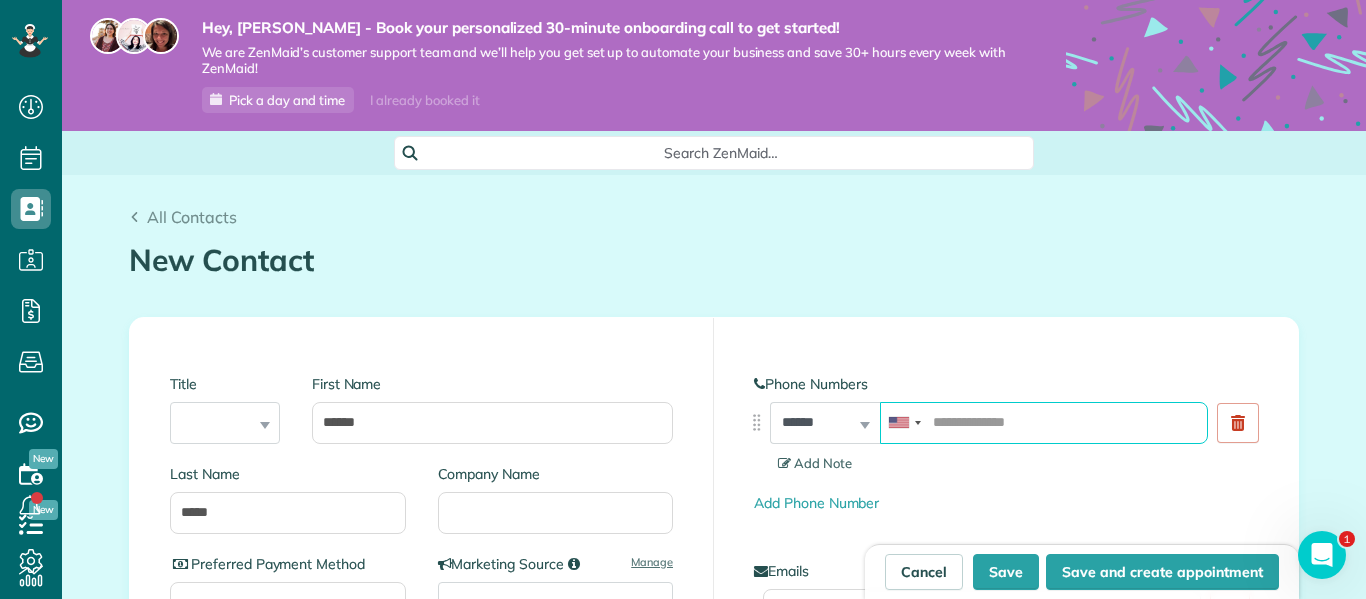 click at bounding box center (1044, 423) 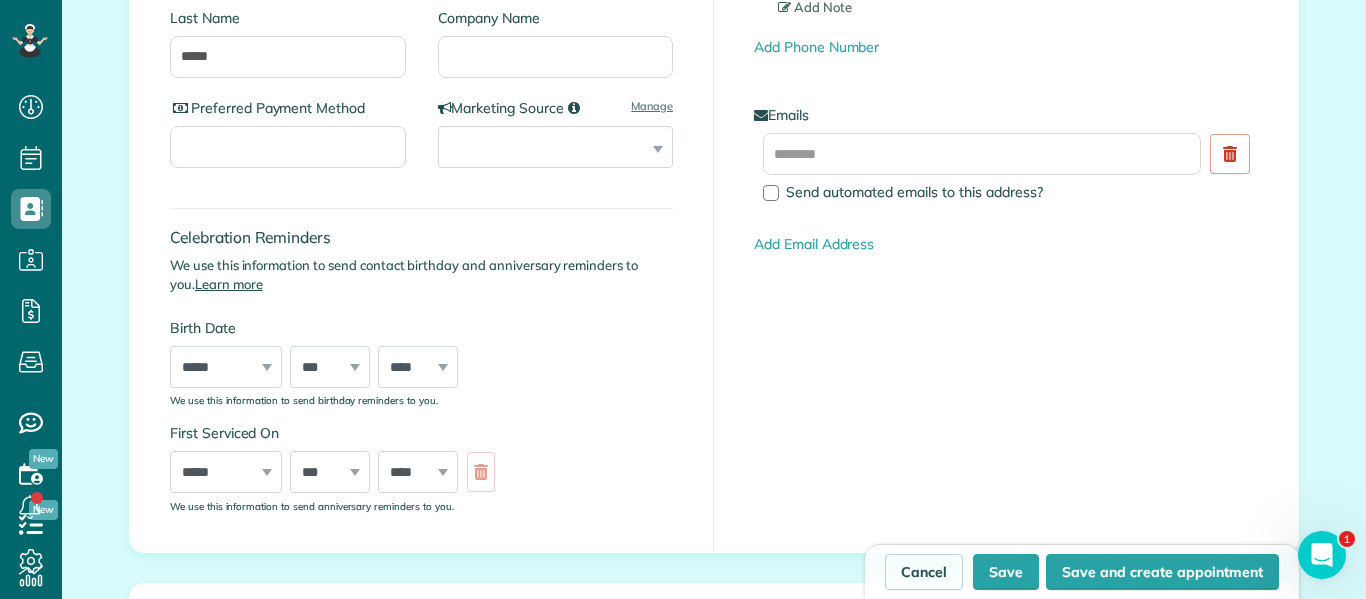 scroll, scrollTop: 460, scrollLeft: 0, axis: vertical 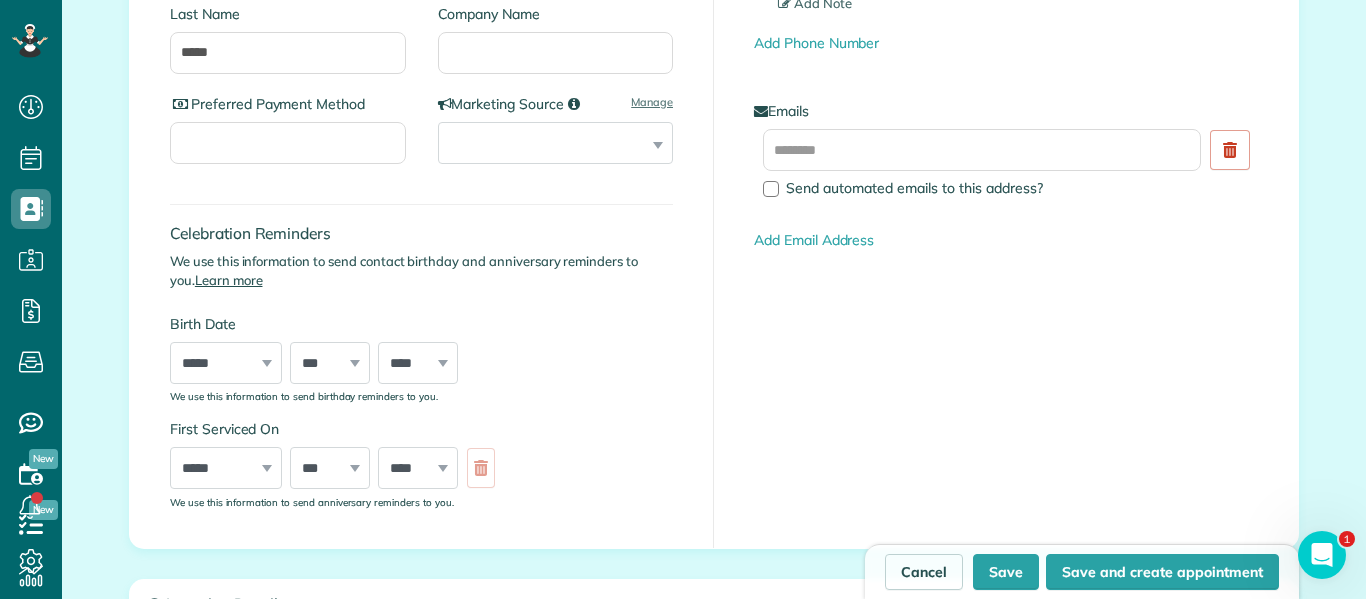 type on "**********" 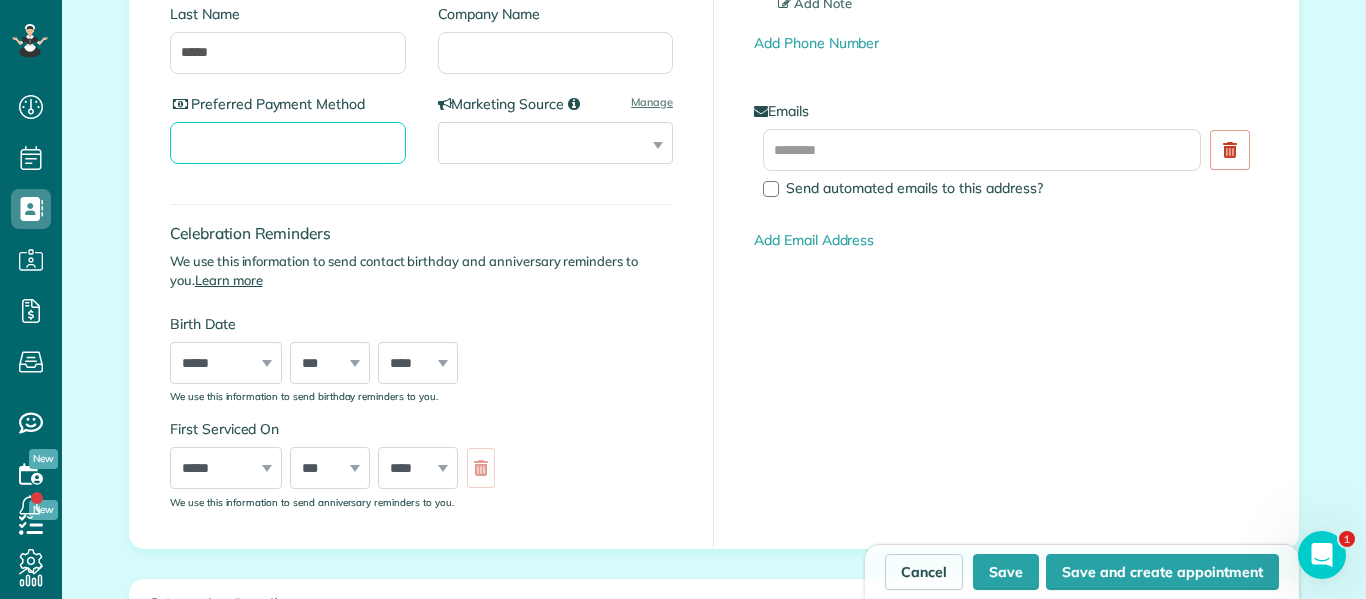 click on "Preferred Payment Method" at bounding box center (288, 143) 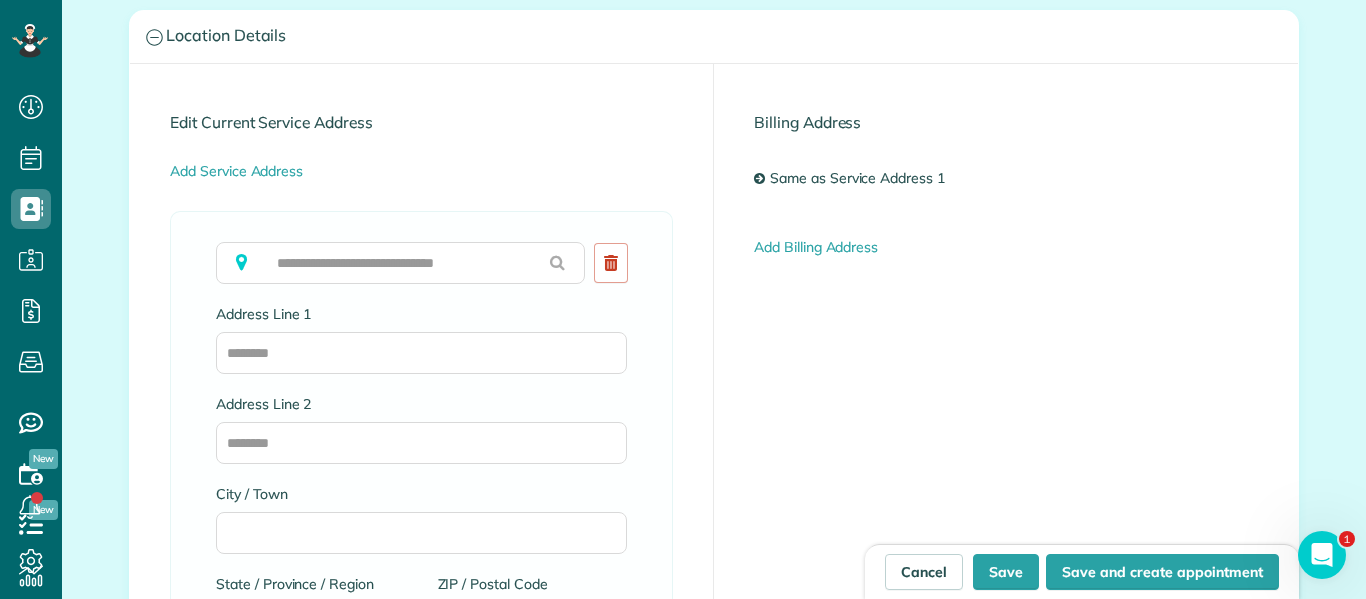 scroll, scrollTop: 1070, scrollLeft: 0, axis: vertical 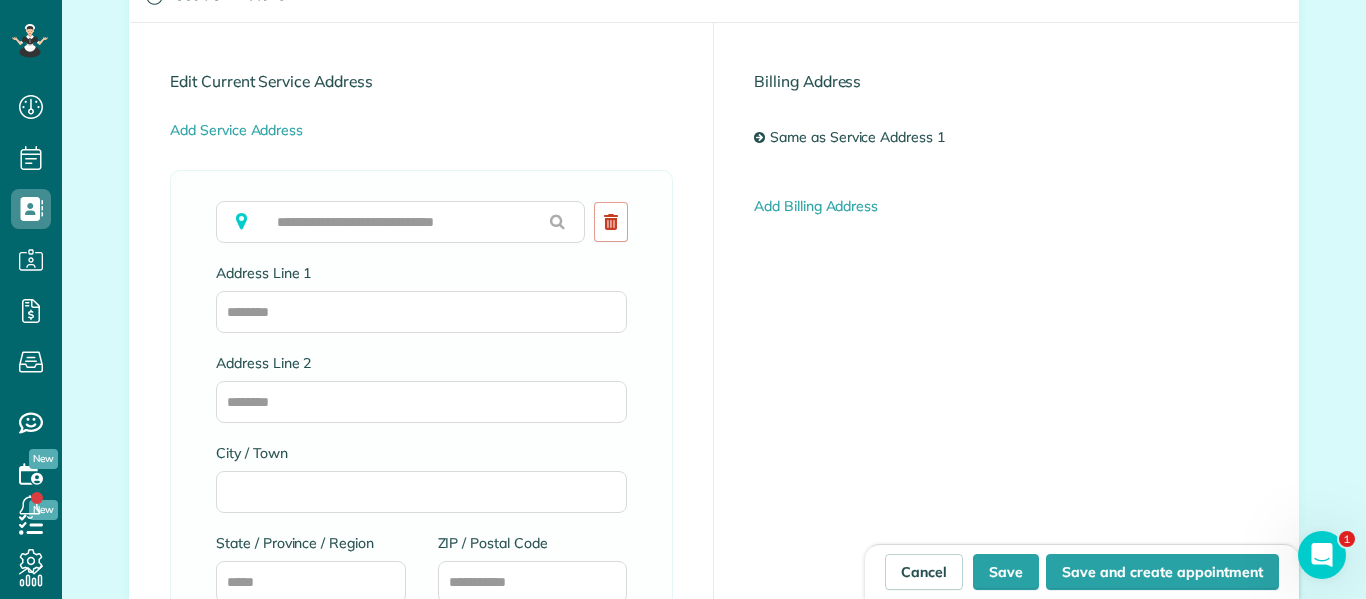 type on "*****" 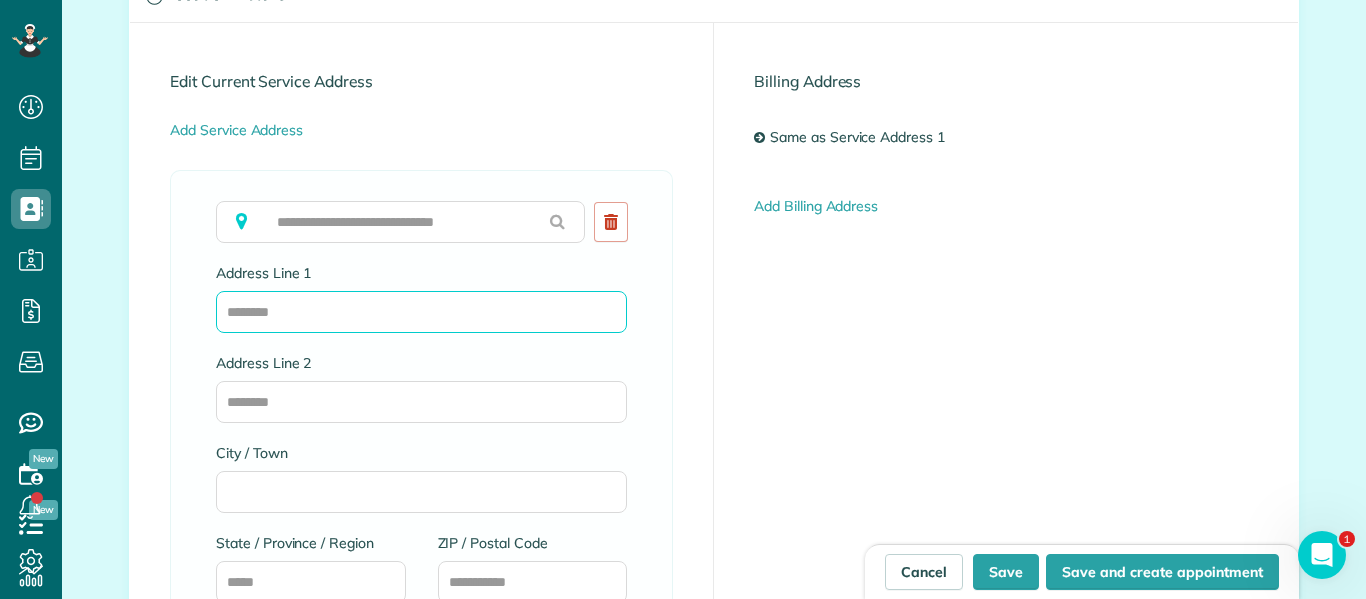 click on "Address Line 1" at bounding box center [421, 312] 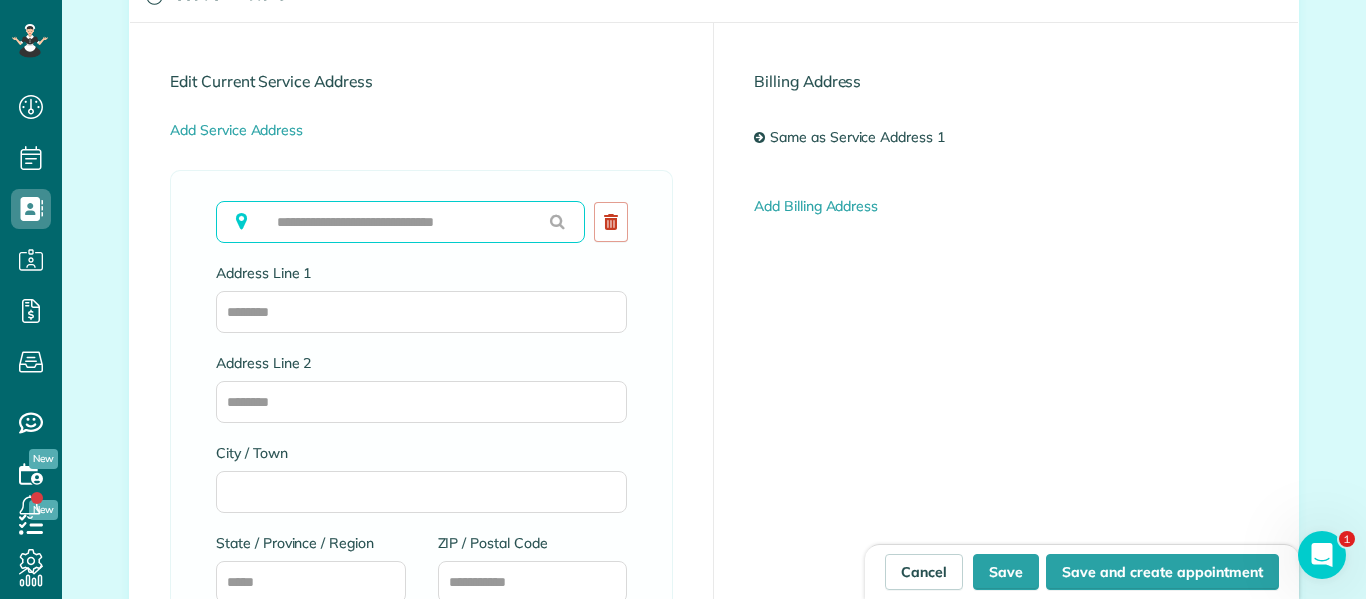 click at bounding box center [400, 222] 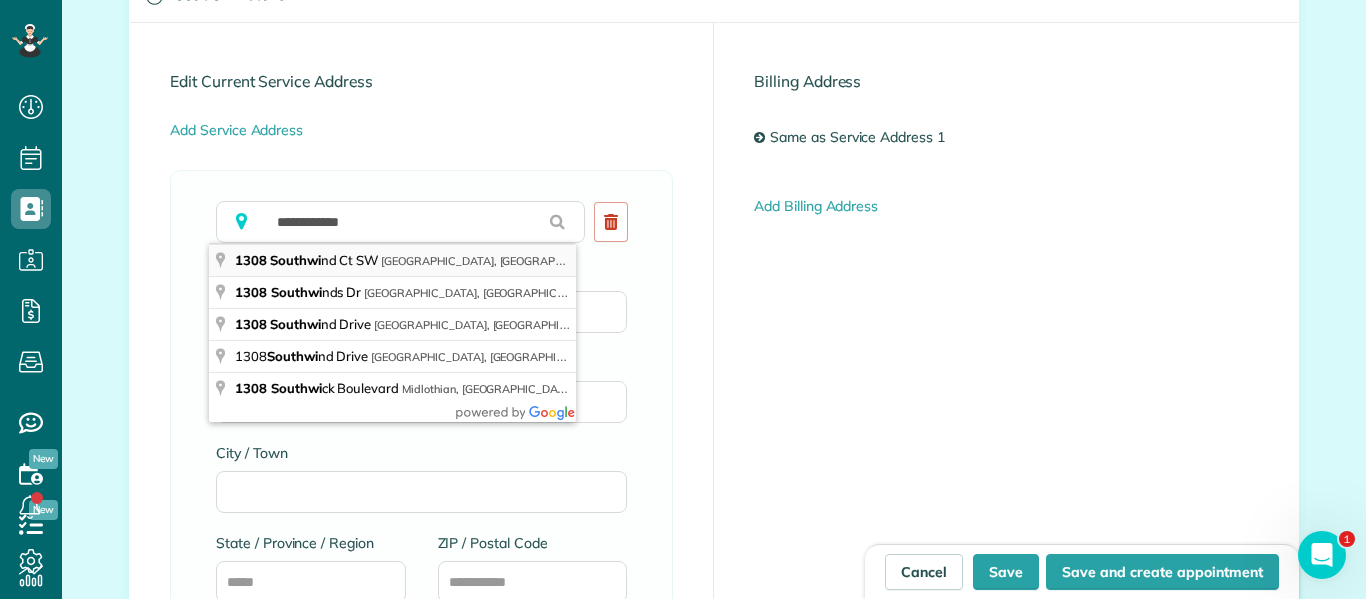 type on "**********" 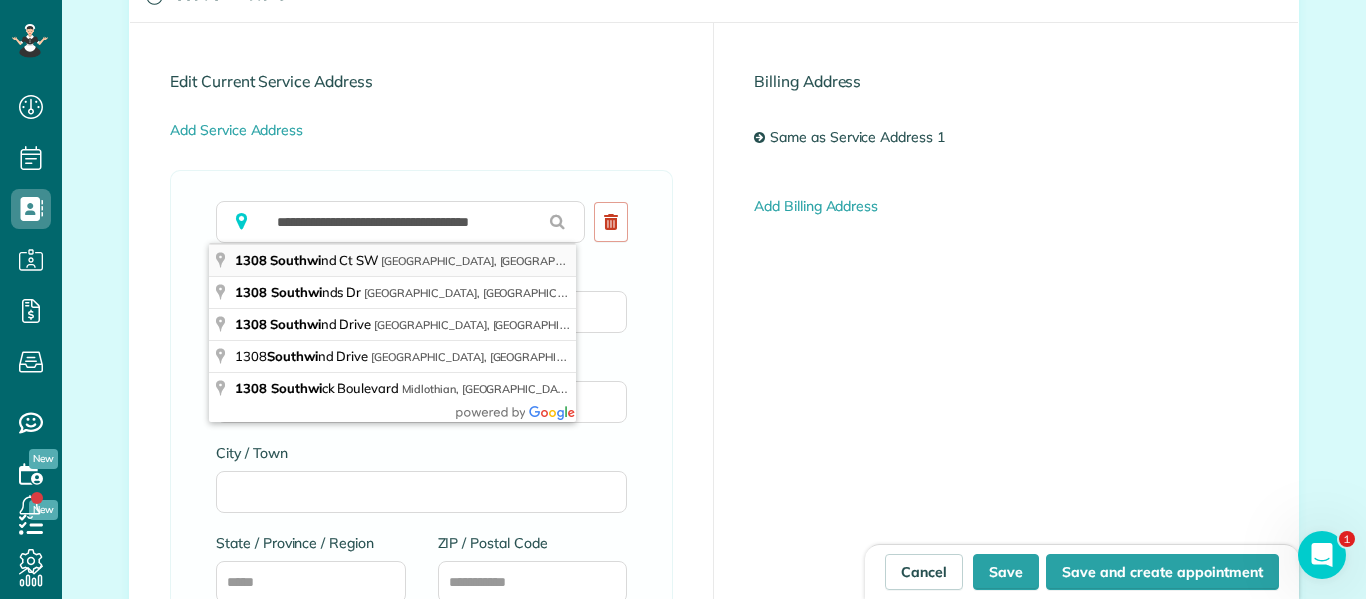 type on "**********" 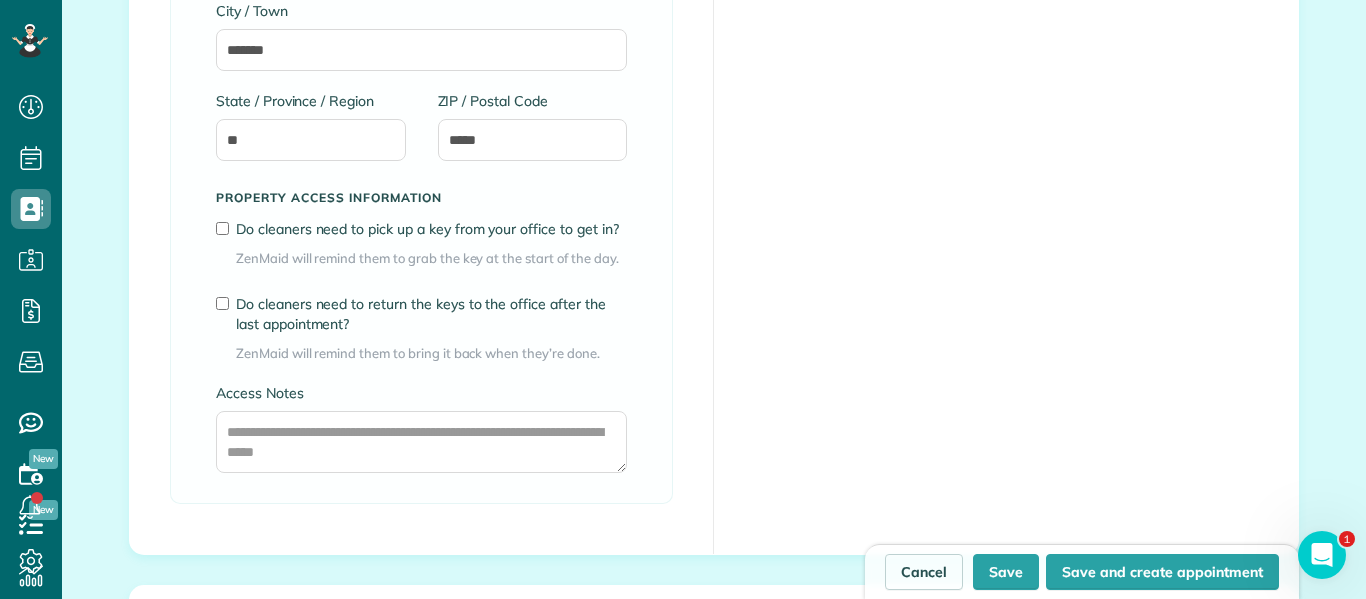 scroll, scrollTop: 1530, scrollLeft: 0, axis: vertical 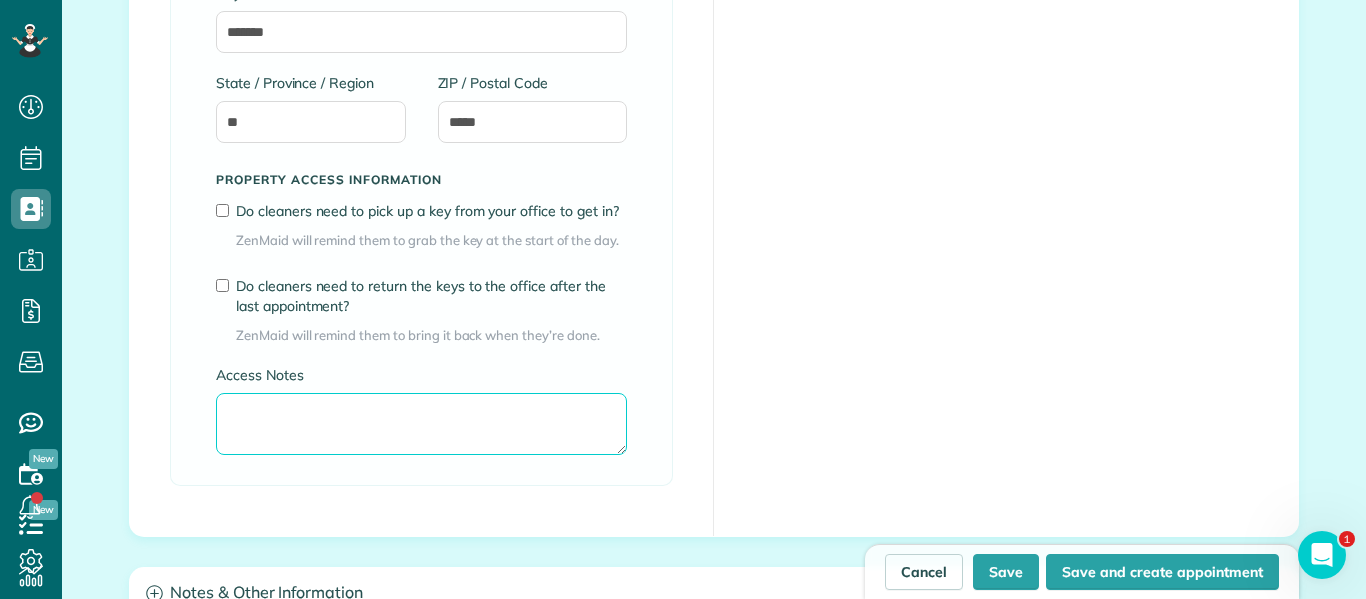 click on "Access Notes" at bounding box center [421, 424] 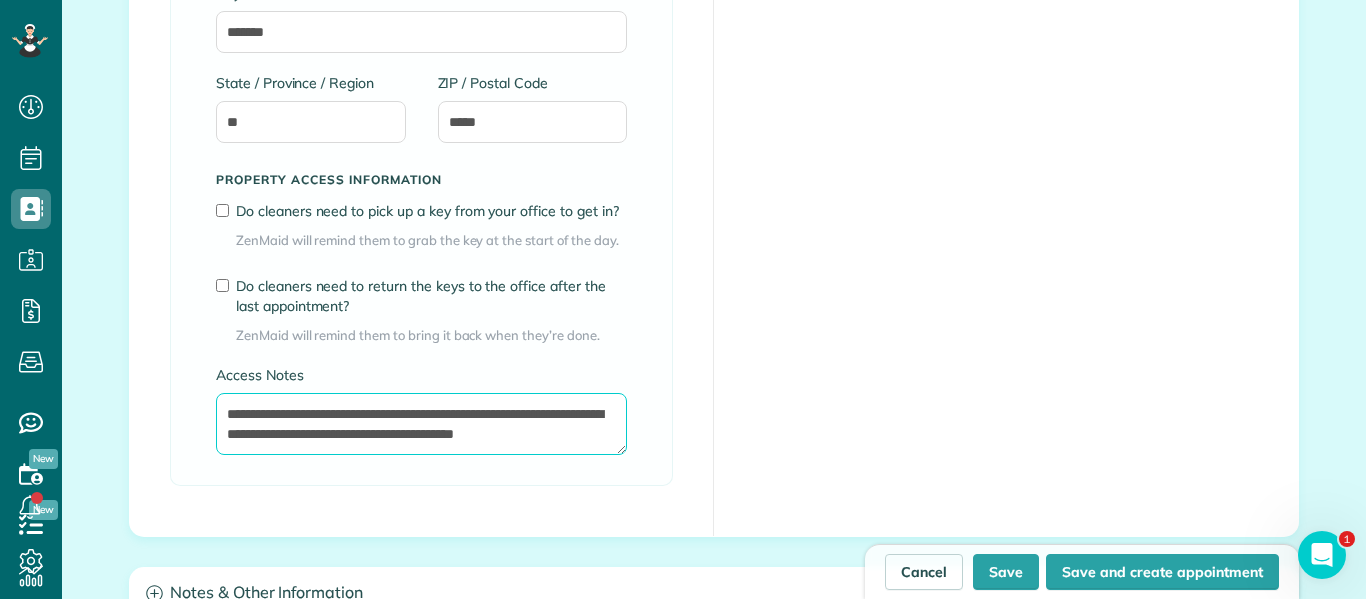 scroll, scrollTop: 9, scrollLeft: 0, axis: vertical 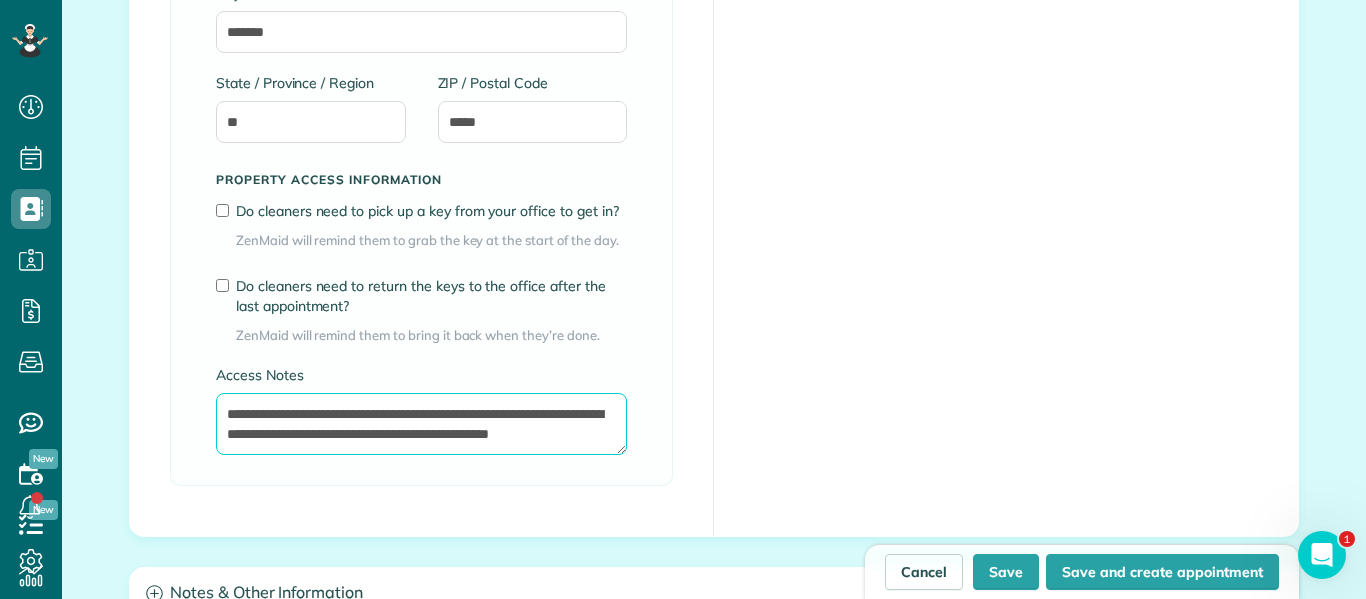 drag, startPoint x: 465, startPoint y: 422, endPoint x: 321, endPoint y: 428, distance: 144.12494 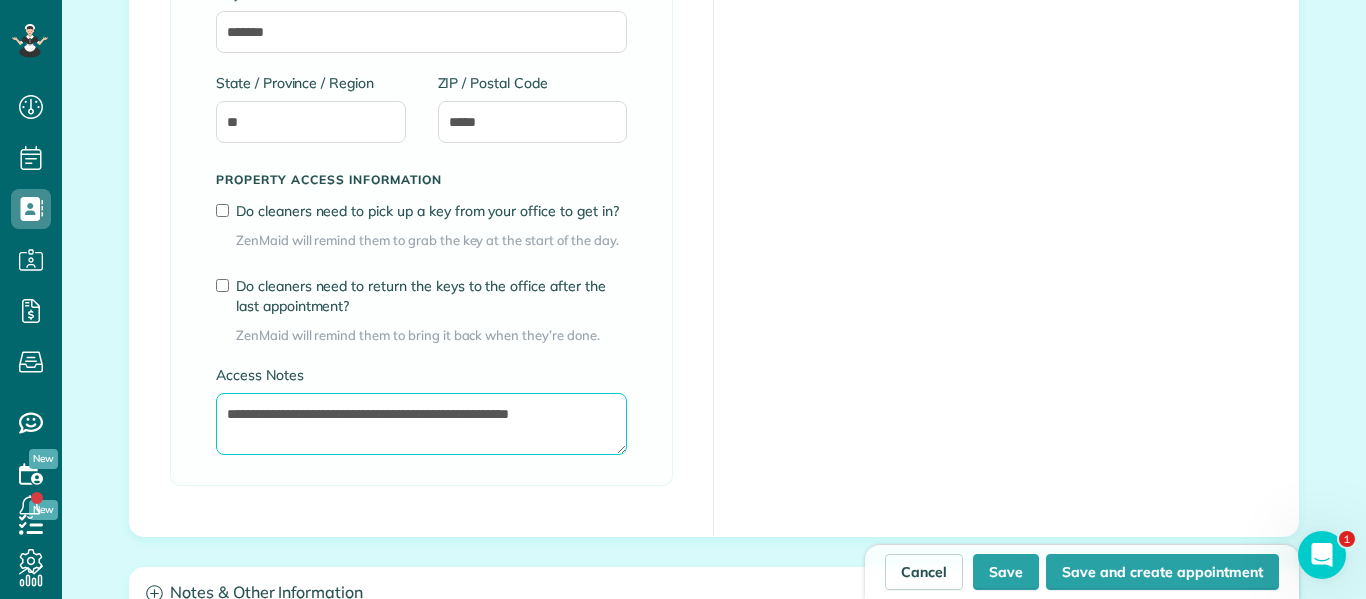 scroll, scrollTop: 0, scrollLeft: 0, axis: both 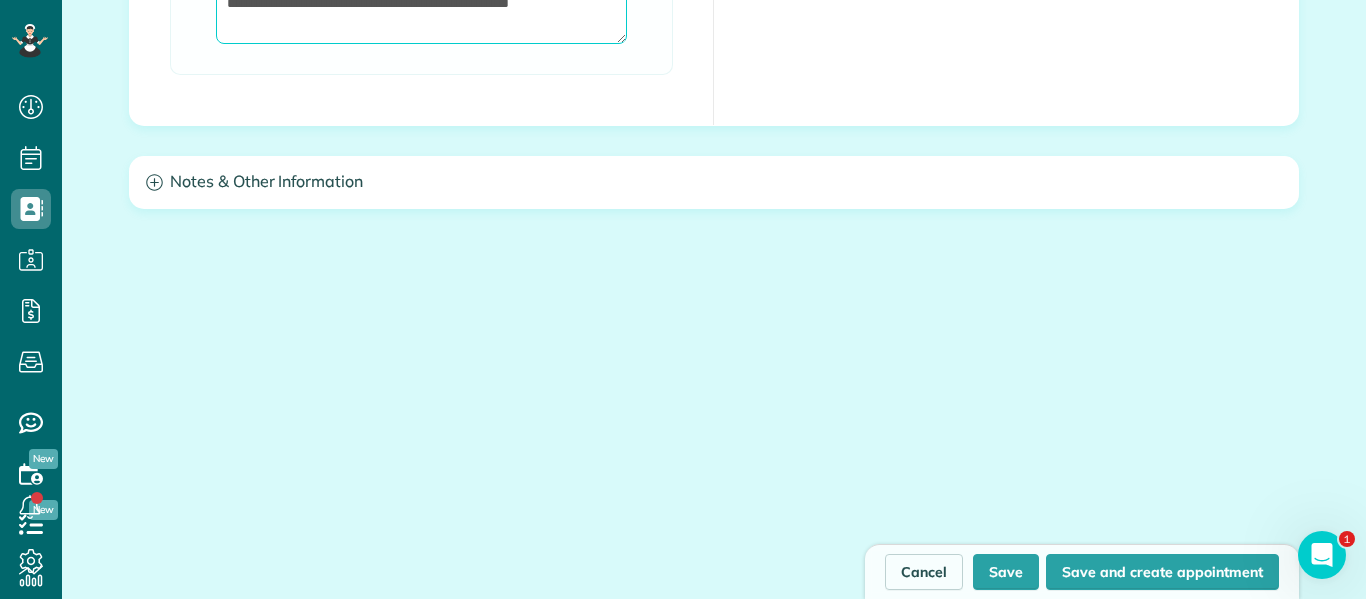 type on "**********" 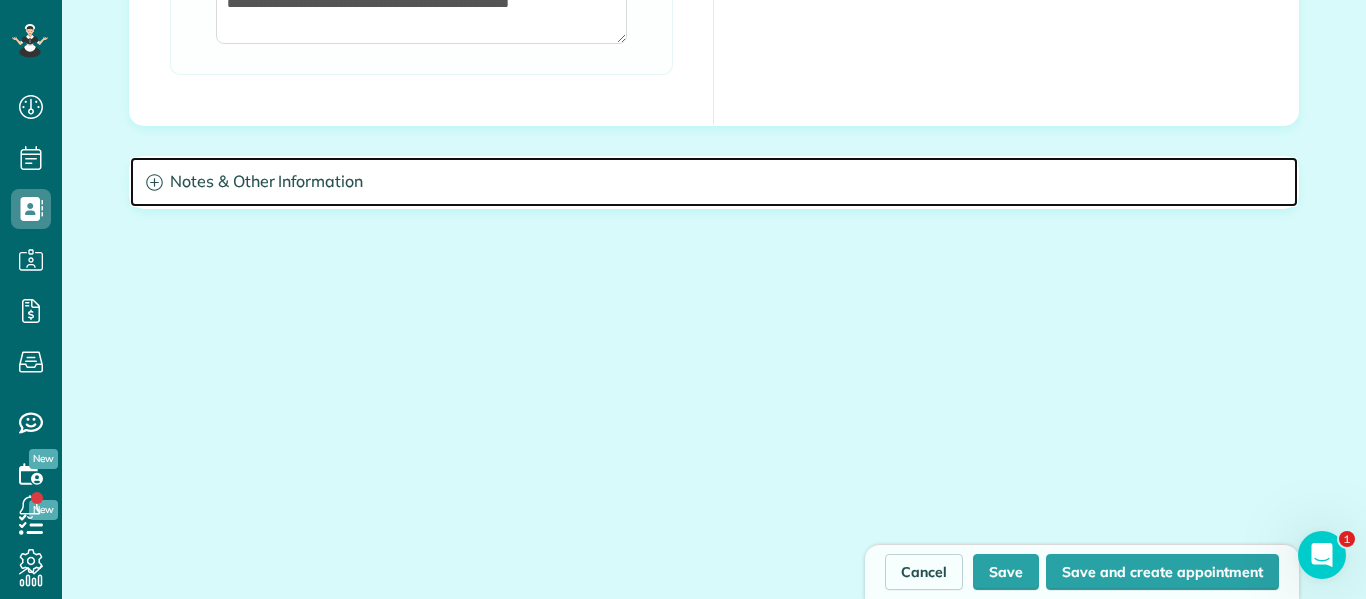 click 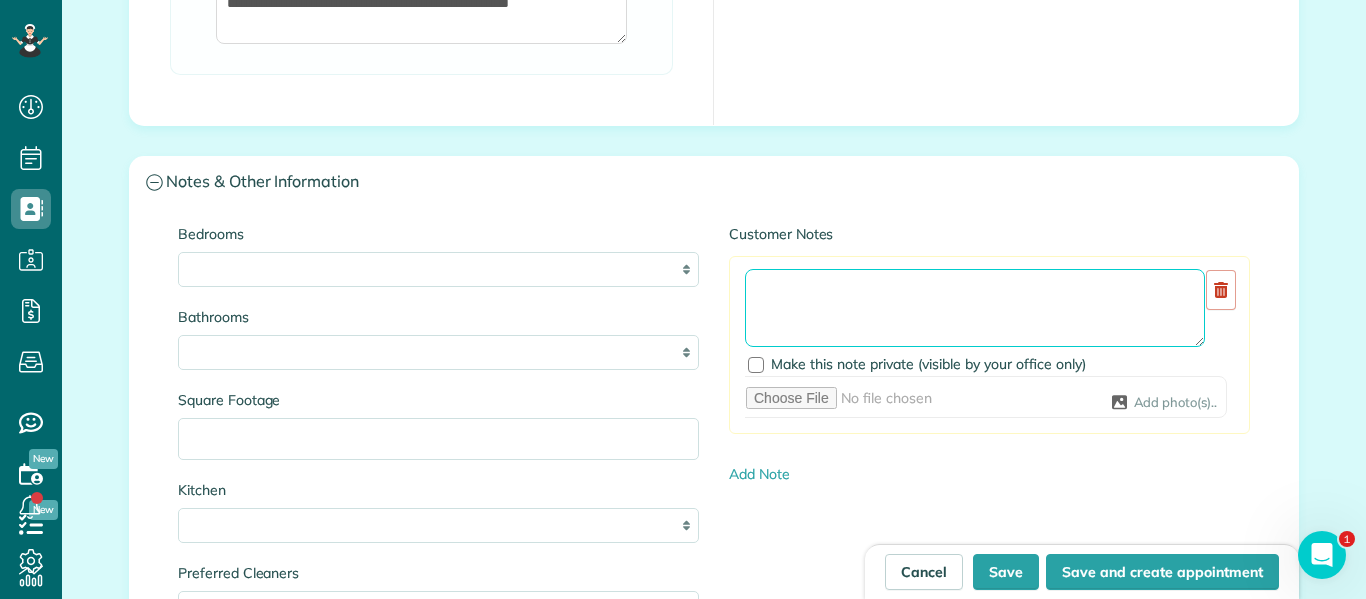 click at bounding box center (975, 308) 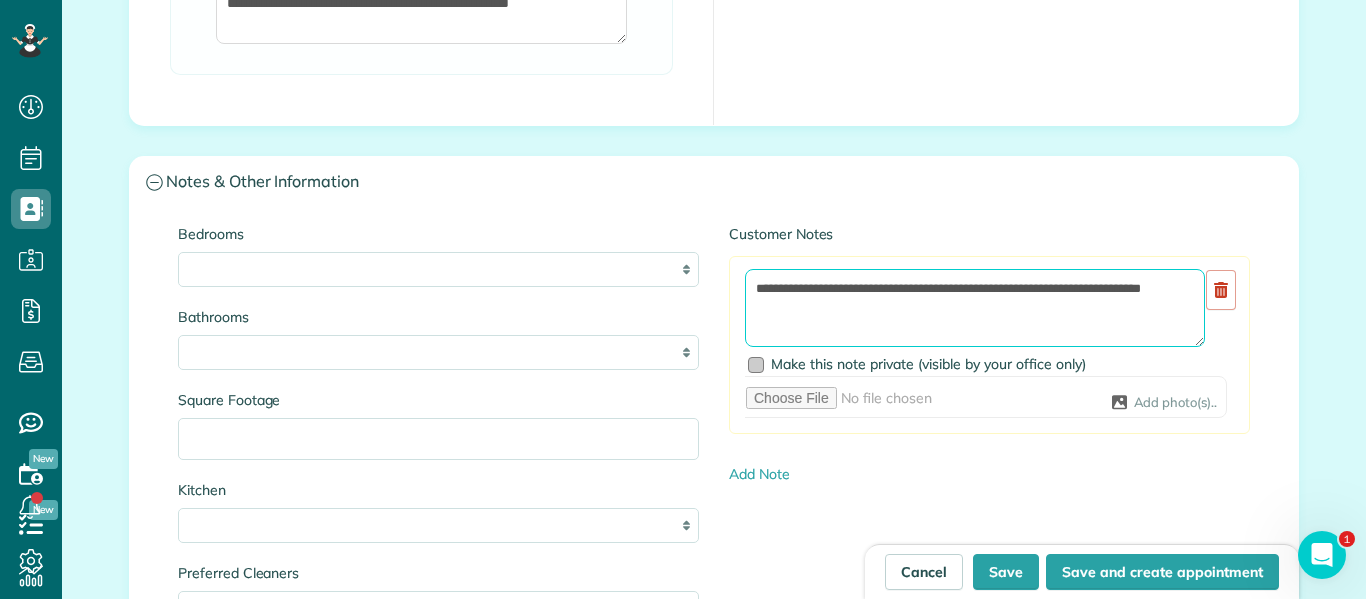 type on "**********" 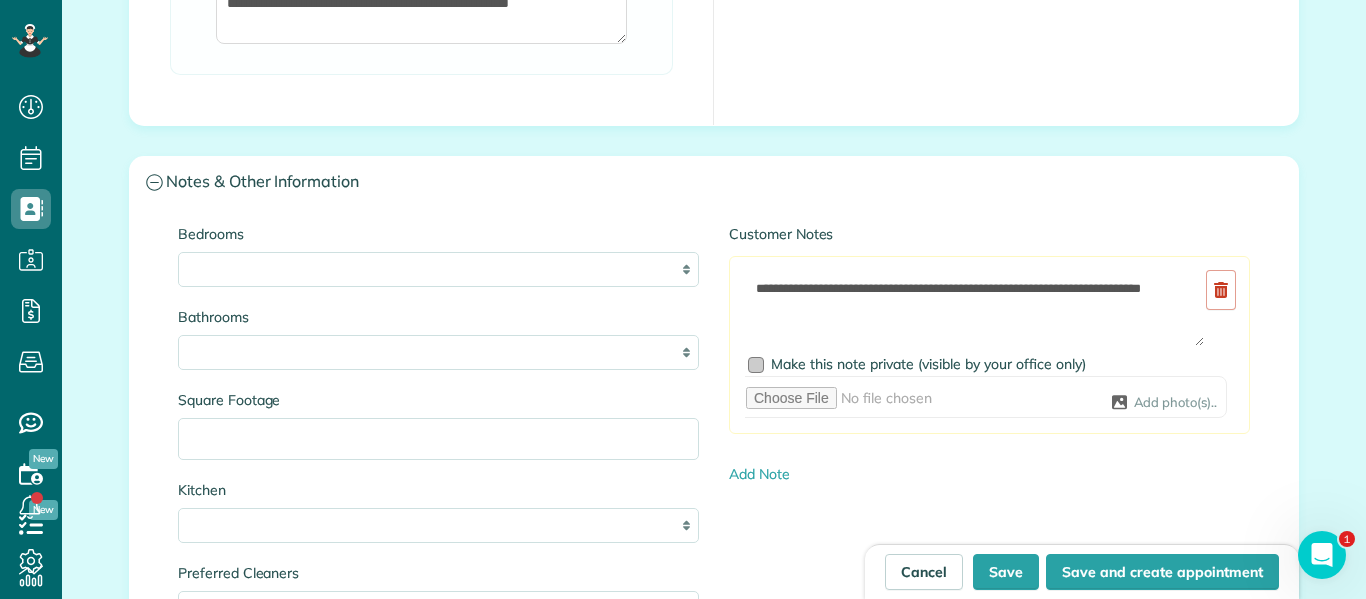 click at bounding box center [756, 365] 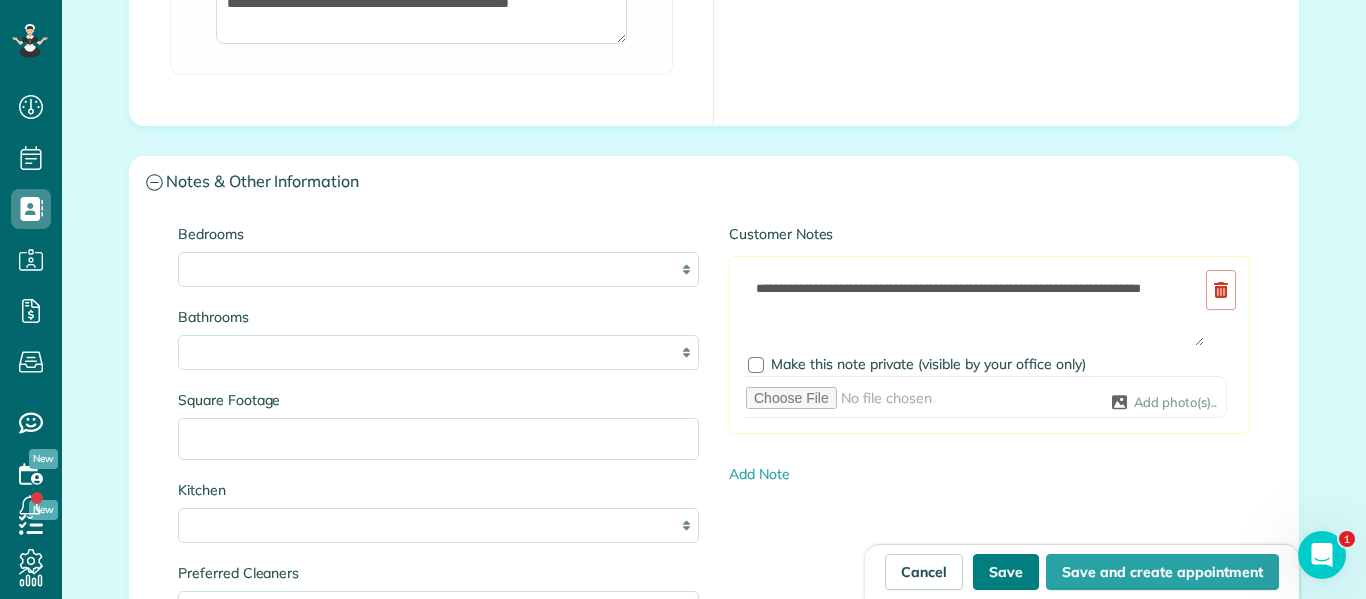 click on "Save" at bounding box center [1006, 572] 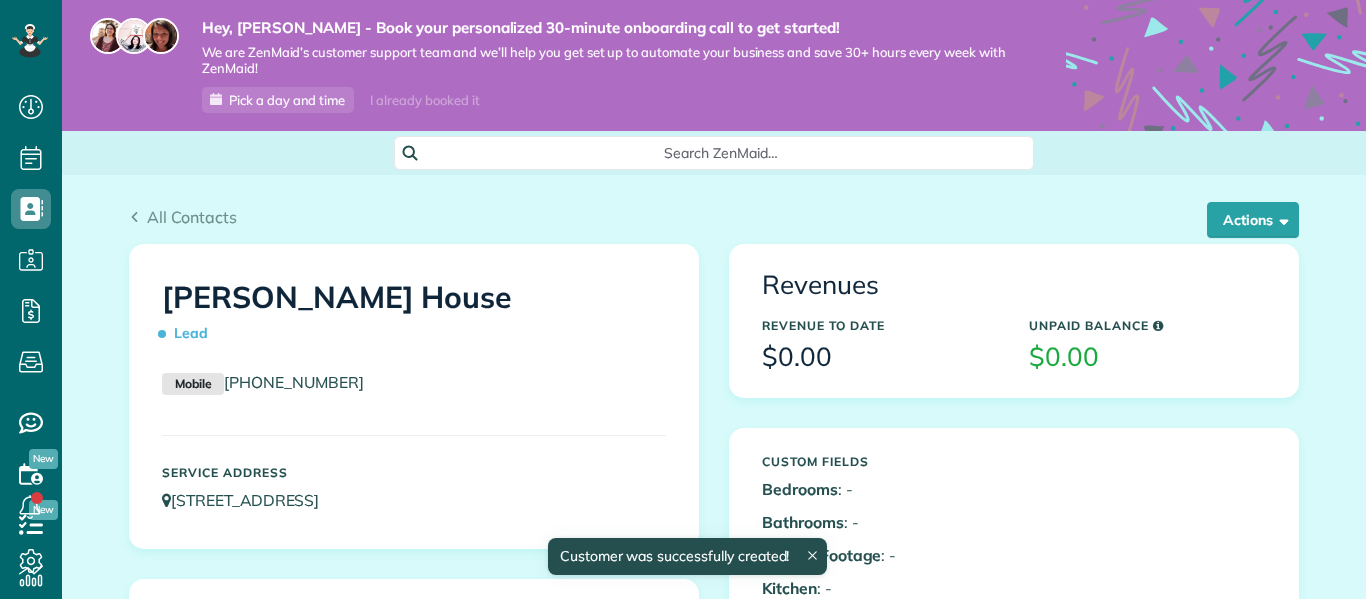scroll, scrollTop: 0, scrollLeft: 0, axis: both 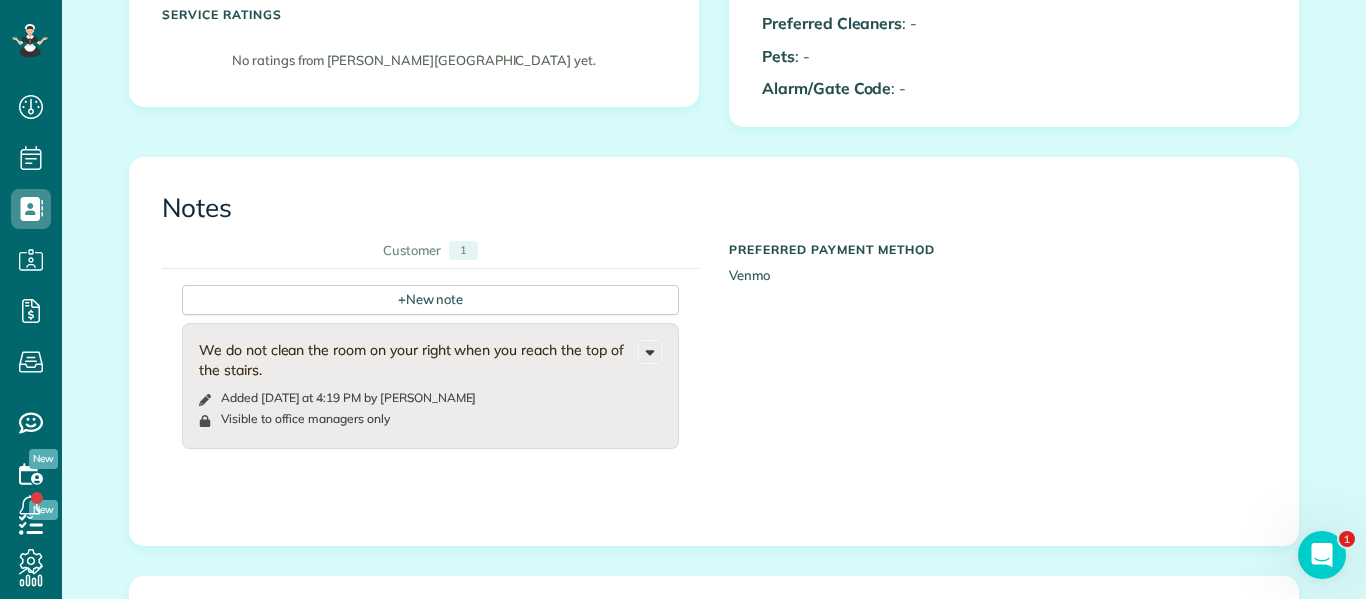 click 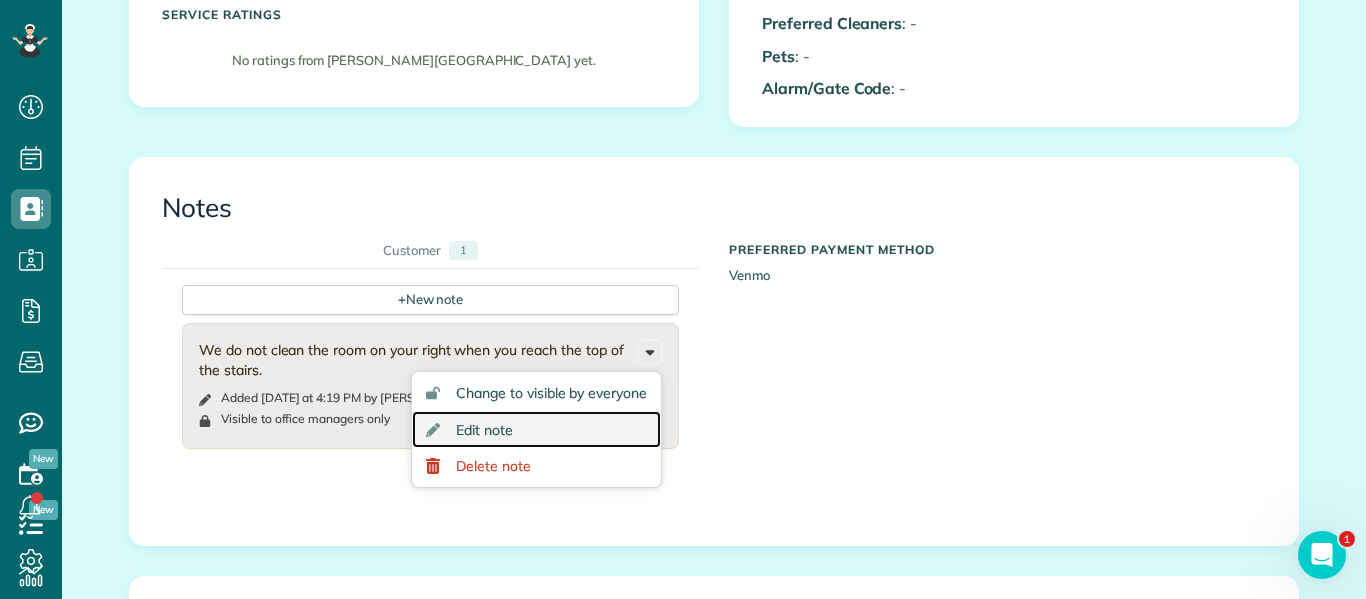click on "Edit note" at bounding box center (536, 429) 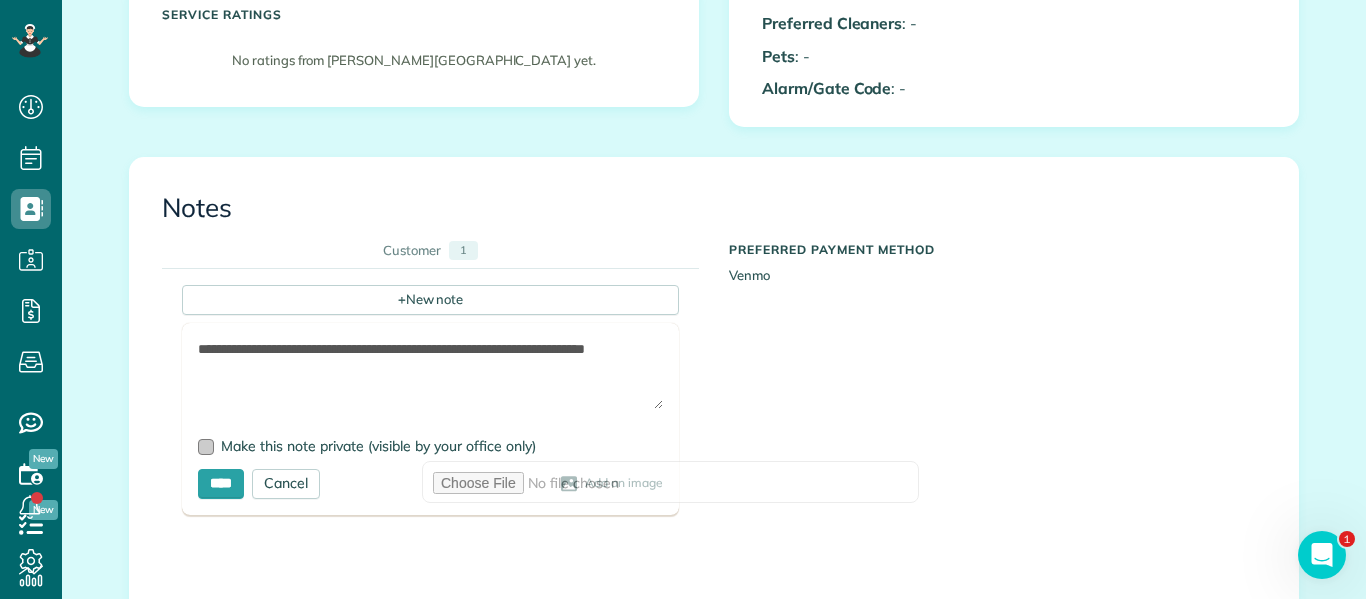 click on "Make this note private (visible by your office only)" at bounding box center [378, 446] 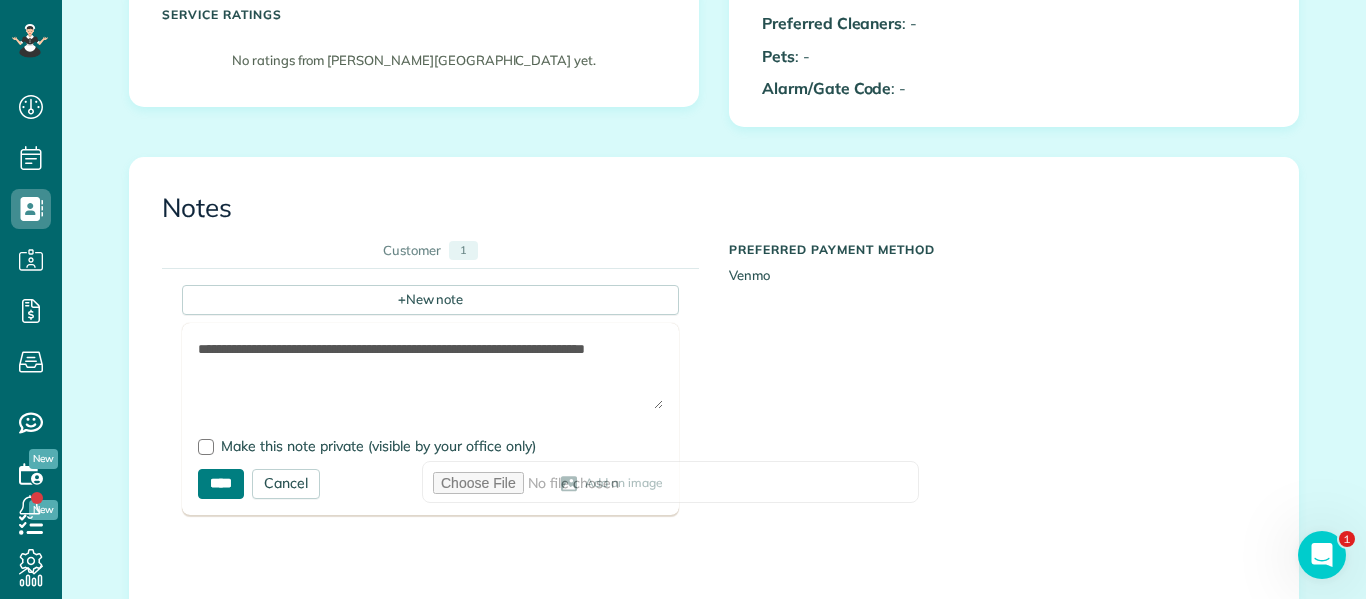 click on "****" at bounding box center [221, 484] 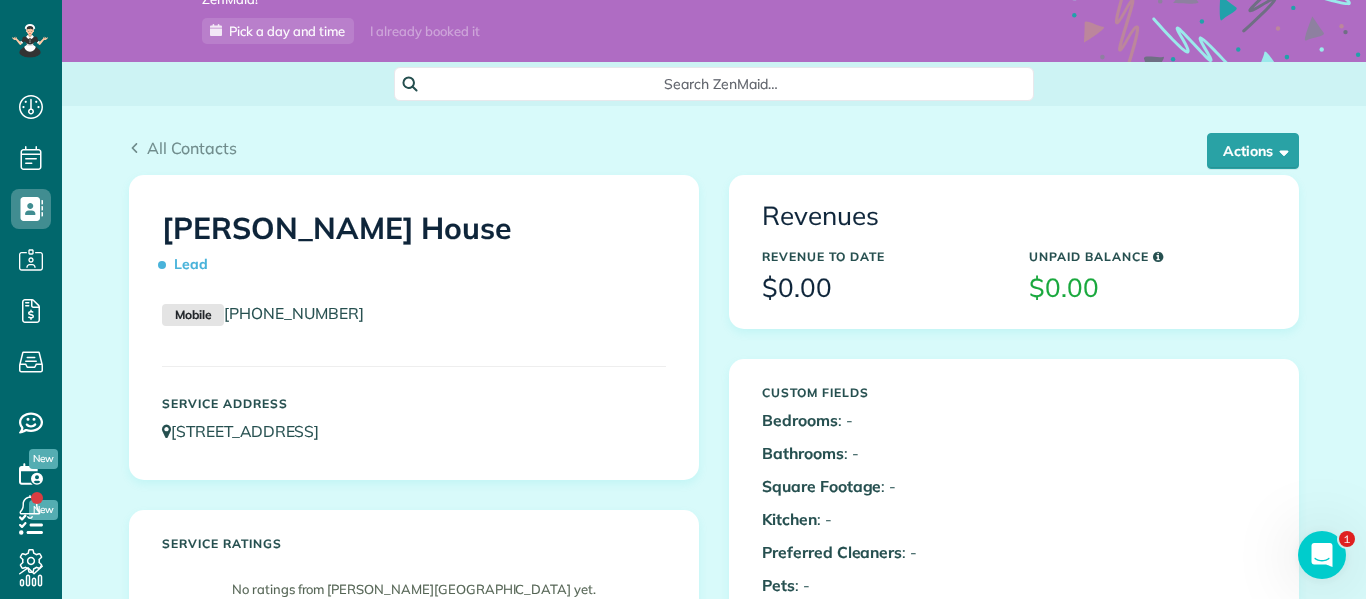 scroll, scrollTop: 56, scrollLeft: 0, axis: vertical 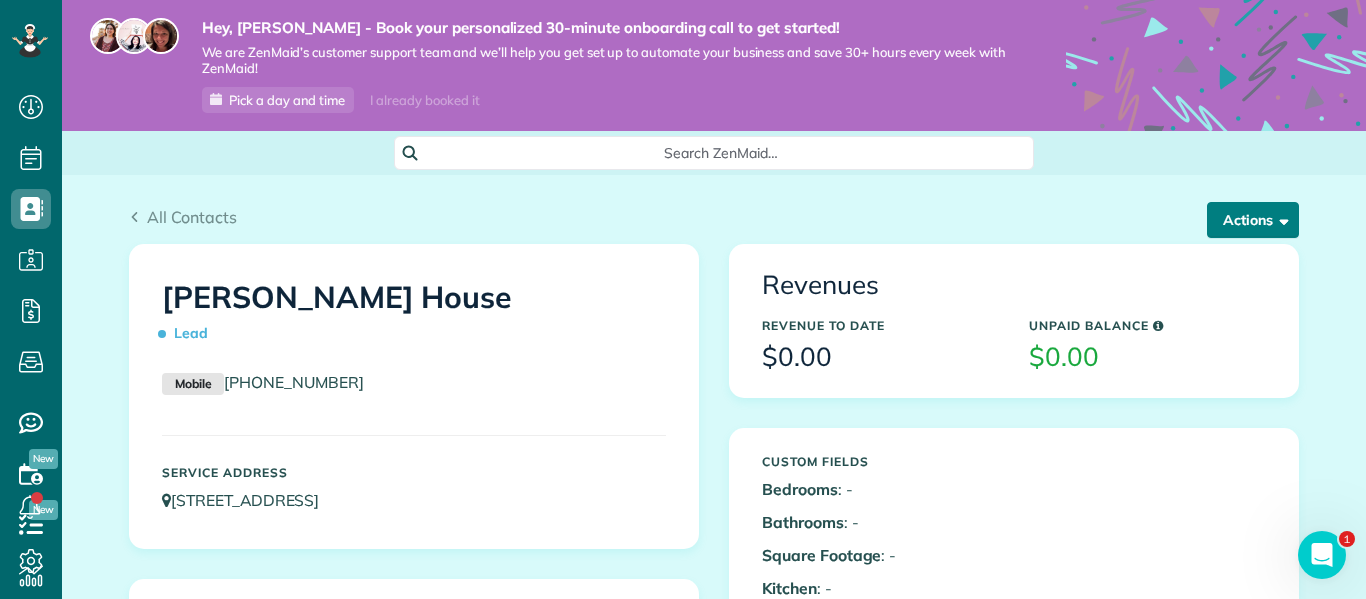 click on "Actions" at bounding box center (1253, 220) 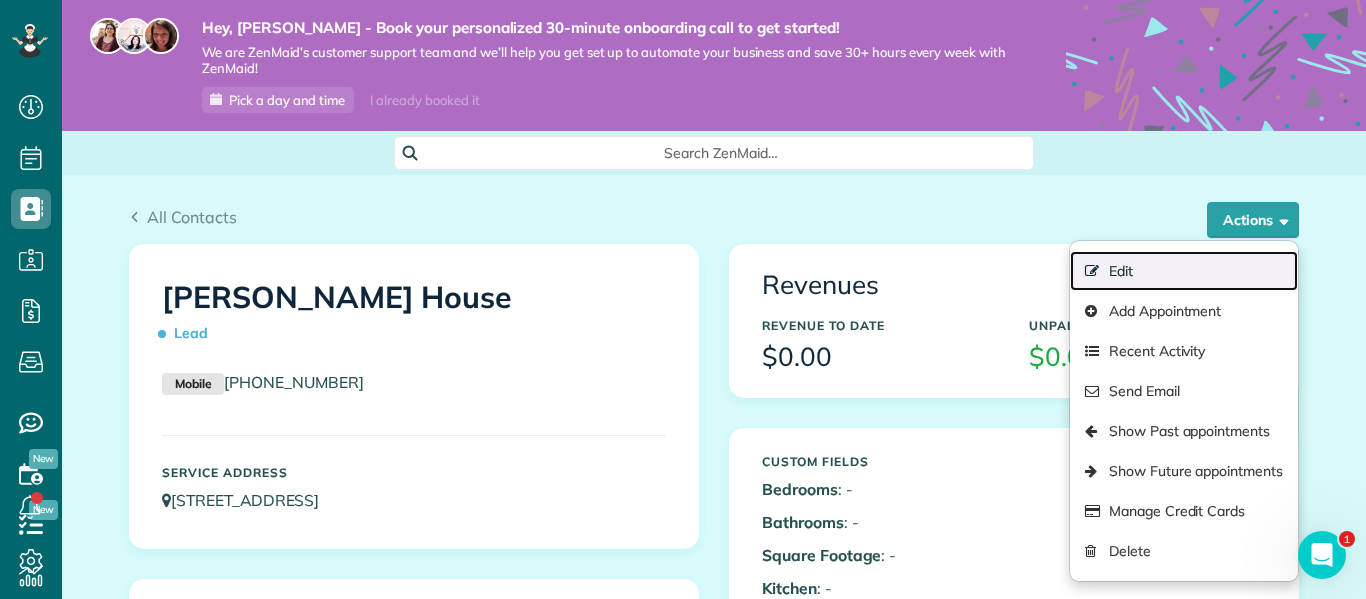 click on "Edit" at bounding box center [1184, 271] 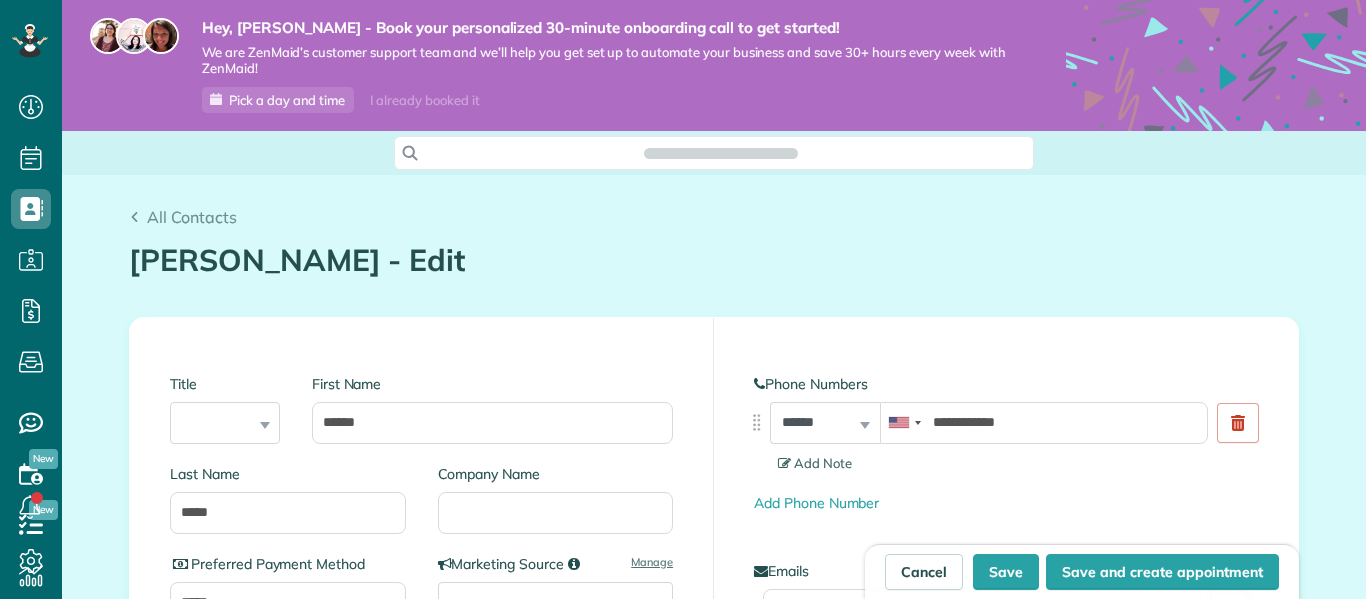 scroll, scrollTop: 0, scrollLeft: 0, axis: both 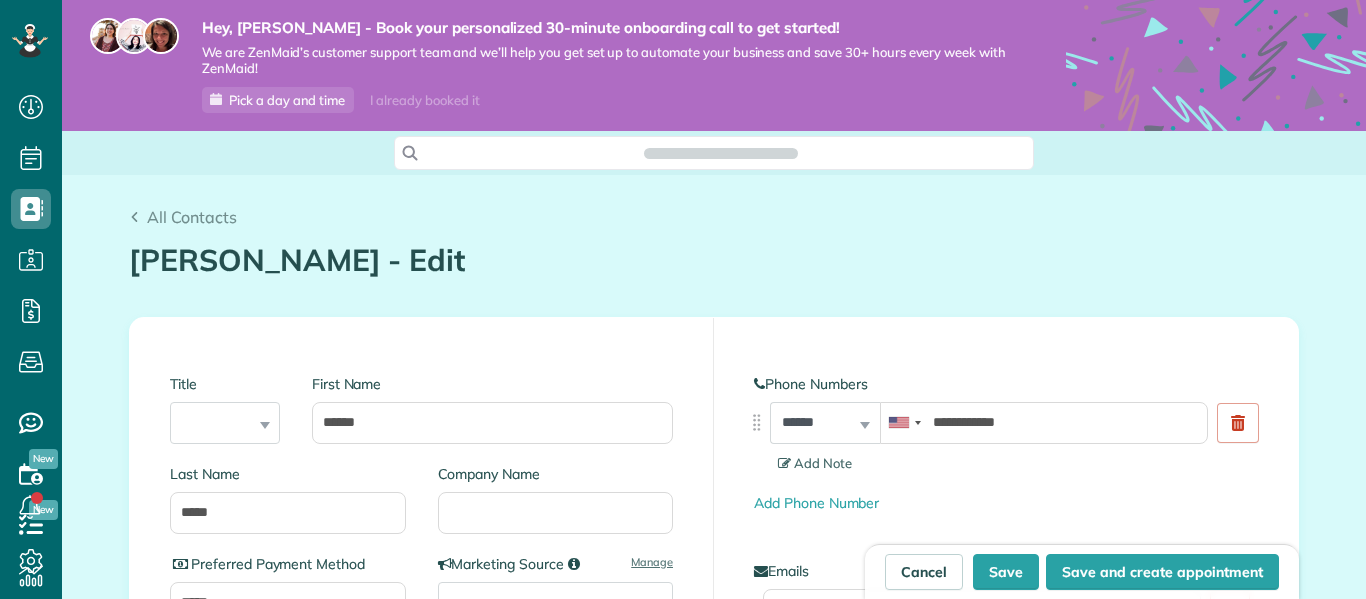type on "**********" 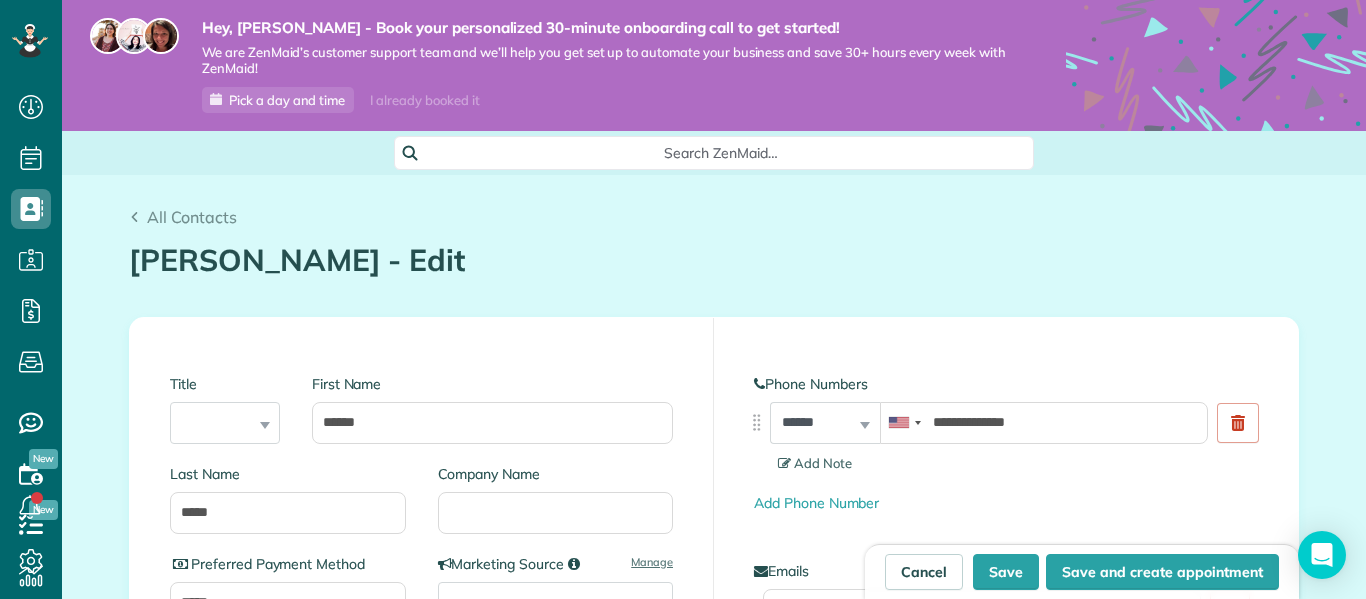 scroll, scrollTop: 599, scrollLeft: 62, axis: both 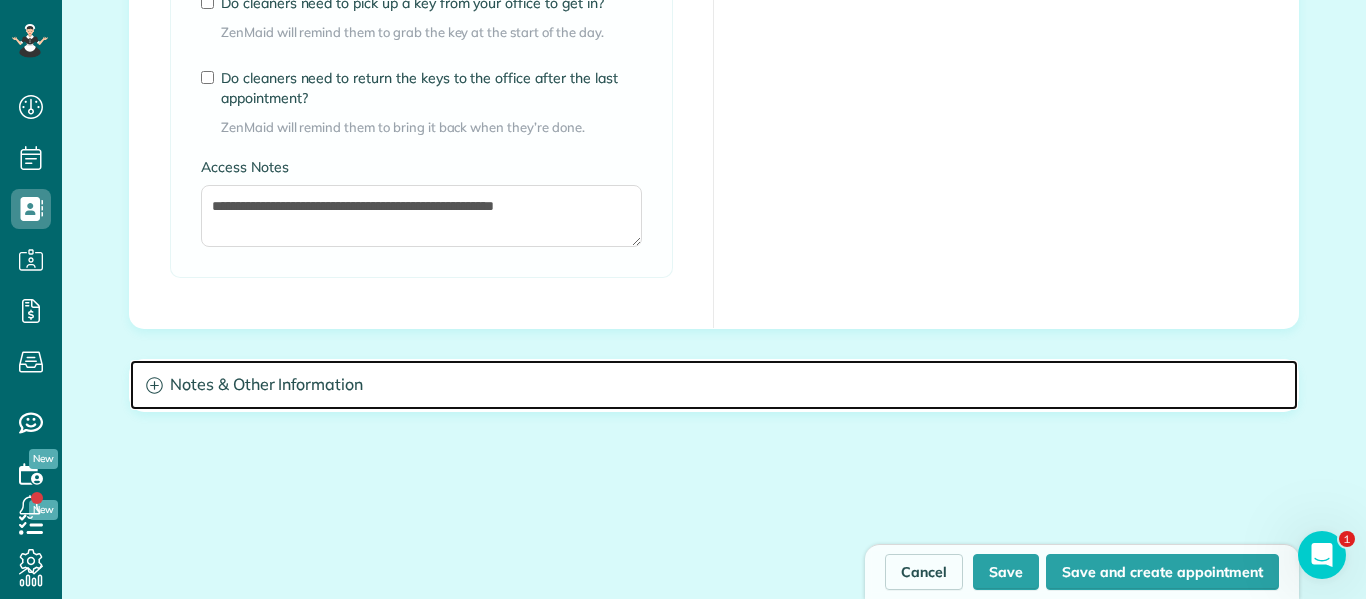 click on "Notes & Other Information" at bounding box center [714, 385] 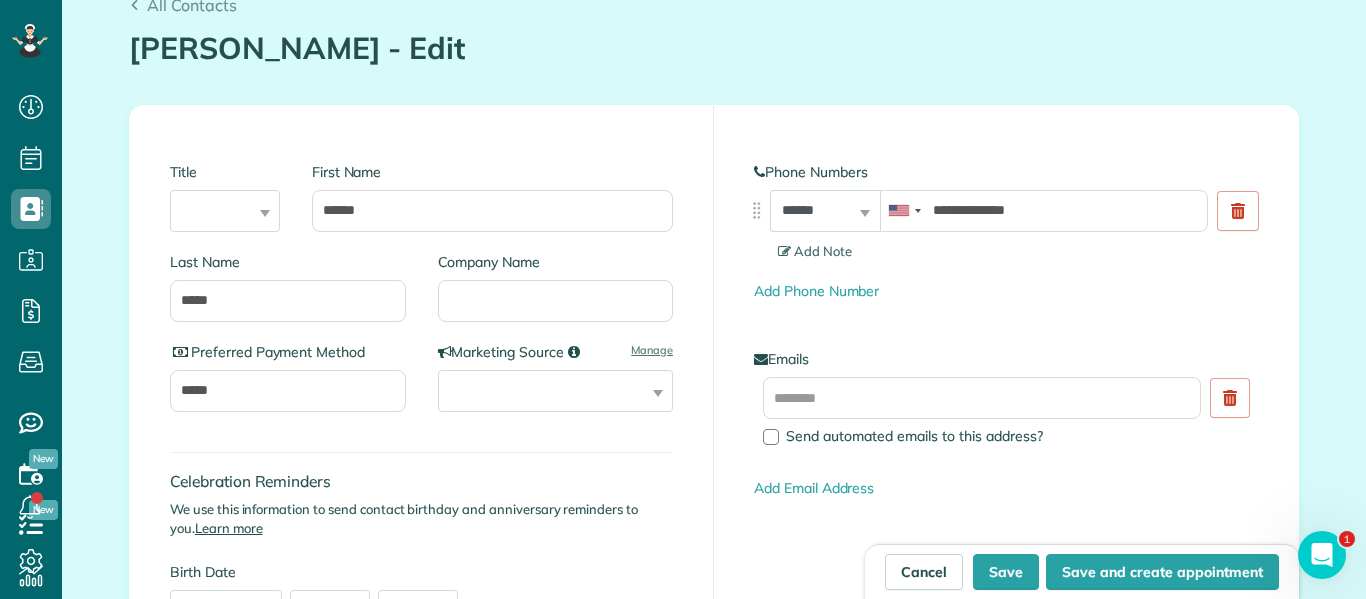 scroll, scrollTop: 207, scrollLeft: 0, axis: vertical 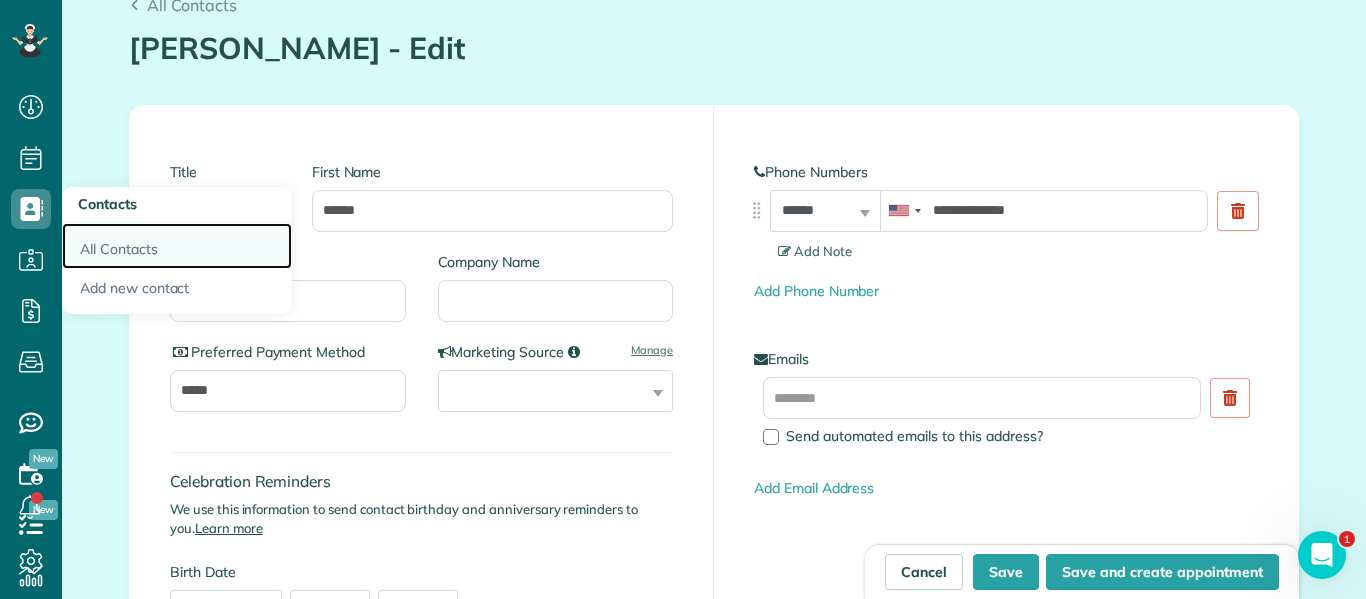 click on "All Contacts" at bounding box center [177, 246] 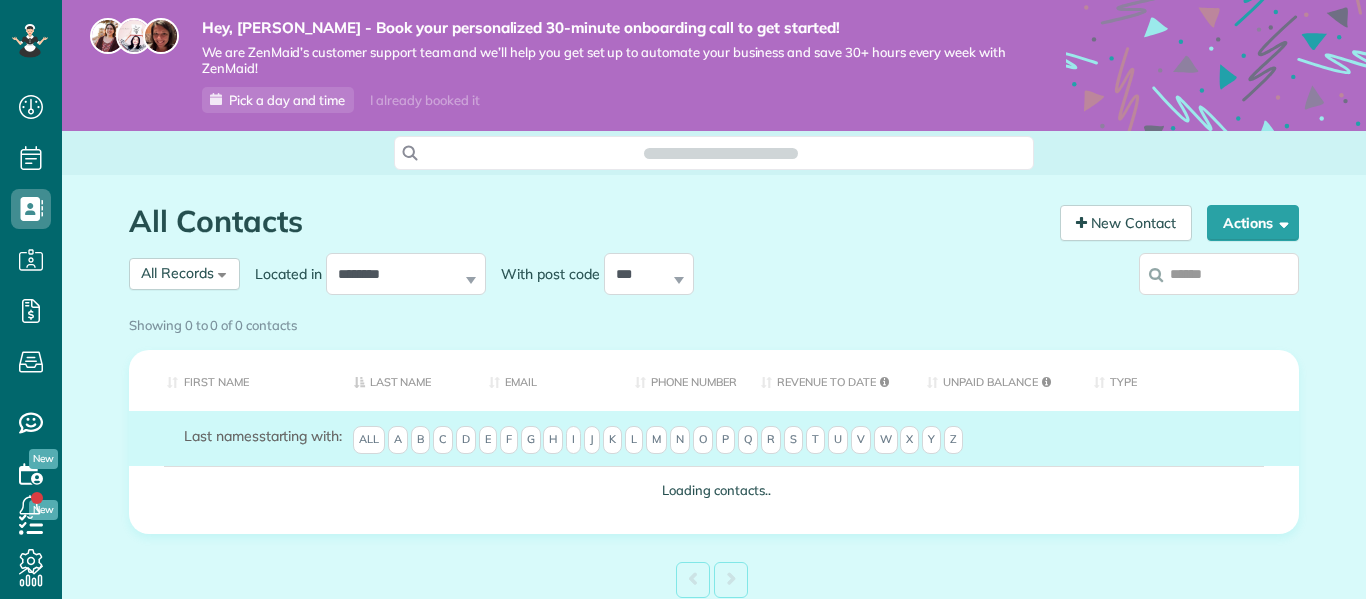 scroll, scrollTop: 0, scrollLeft: 0, axis: both 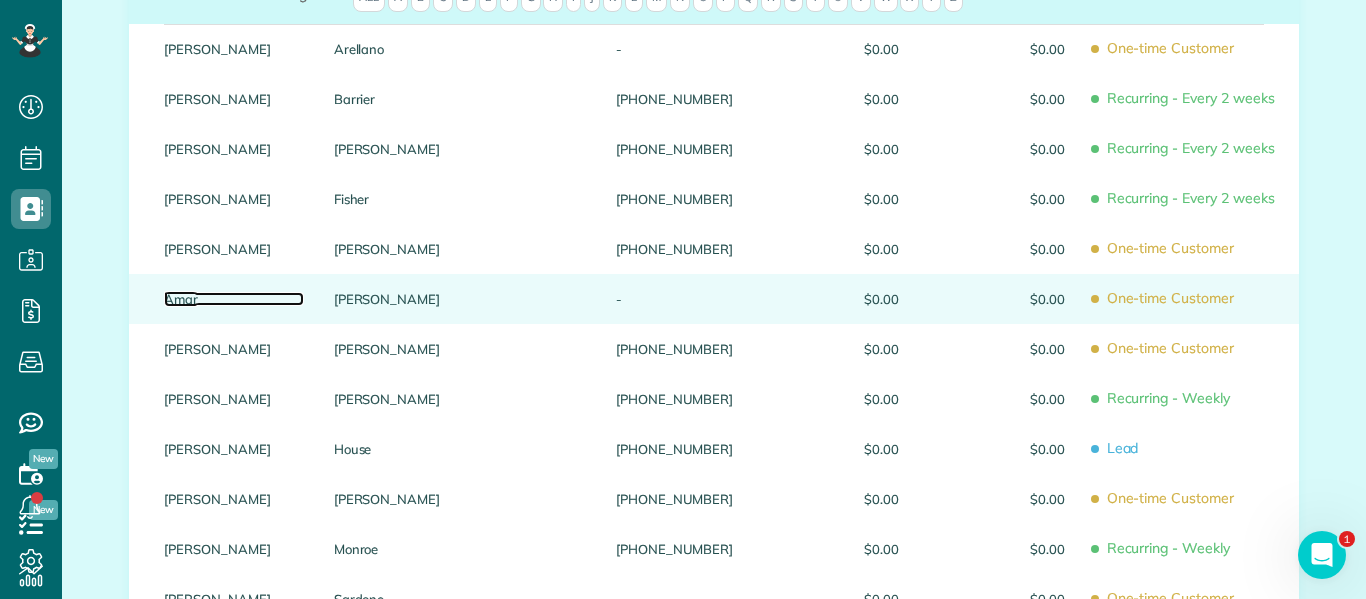 click on "Amar" at bounding box center [234, 299] 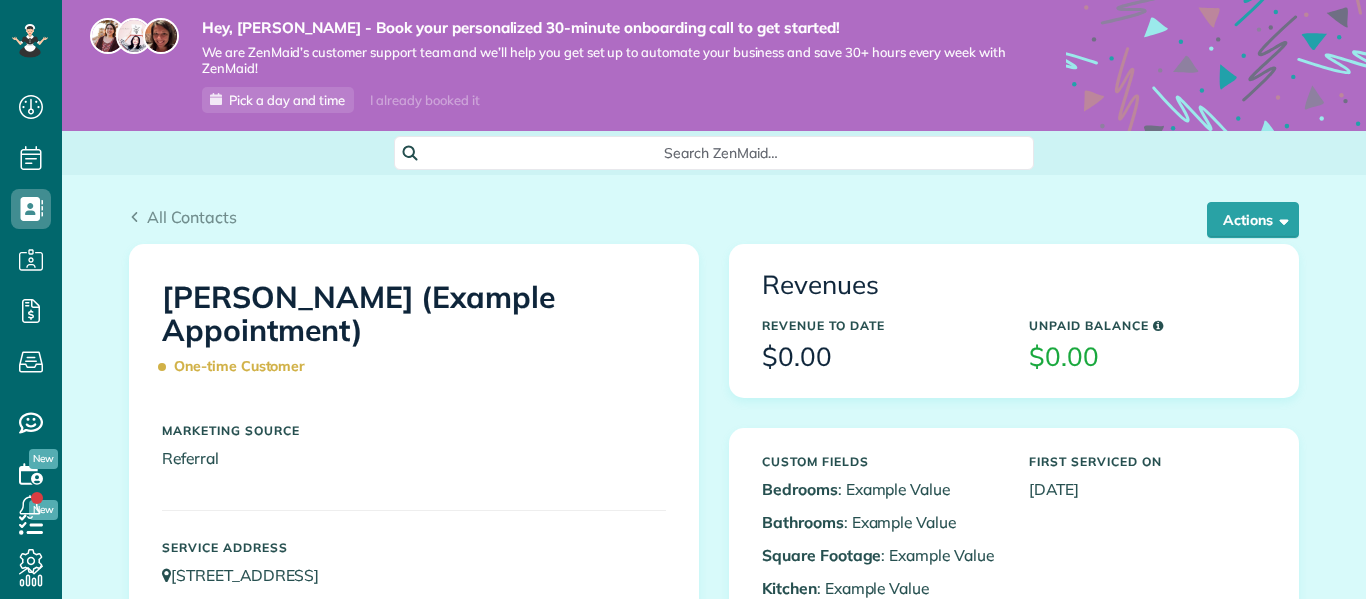 scroll, scrollTop: 0, scrollLeft: 0, axis: both 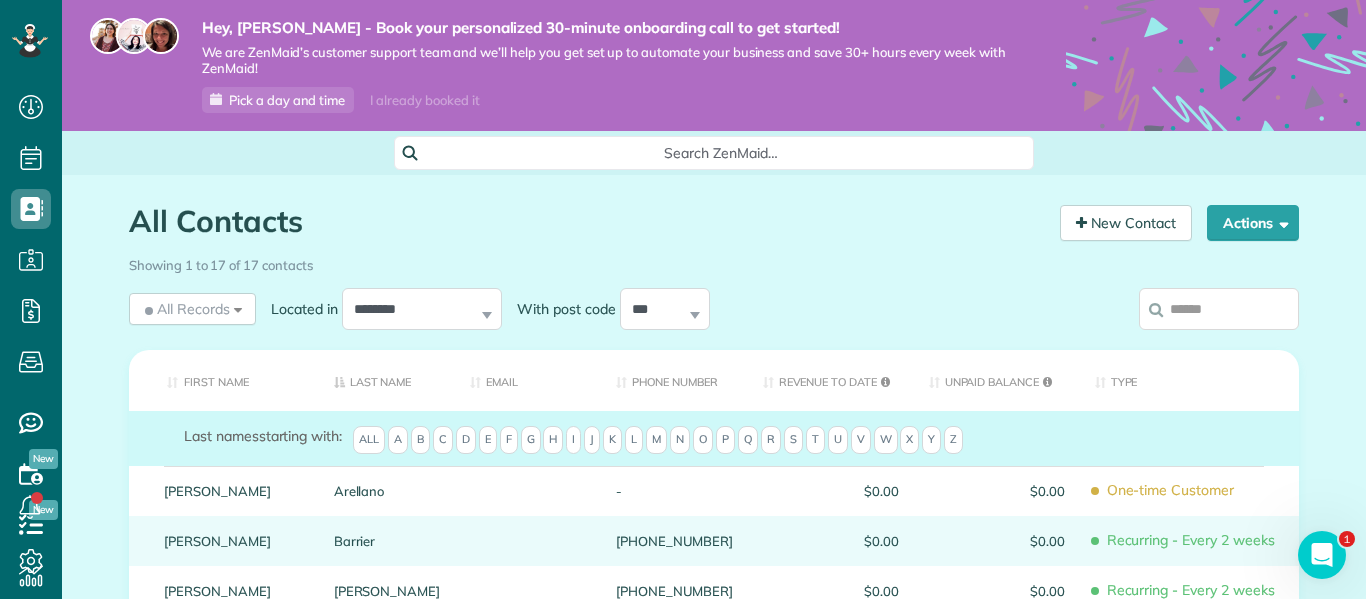 click on "Recurring - Every 2 weeks" at bounding box center [1189, 540] 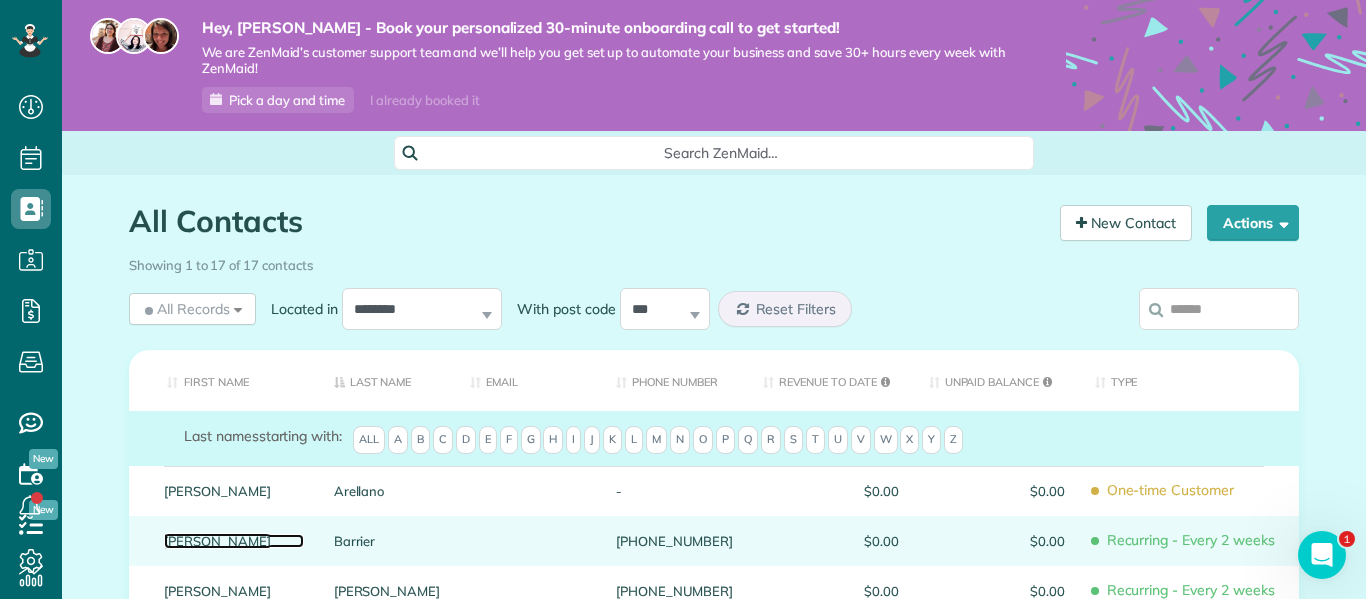 click on "Logan" at bounding box center [234, 541] 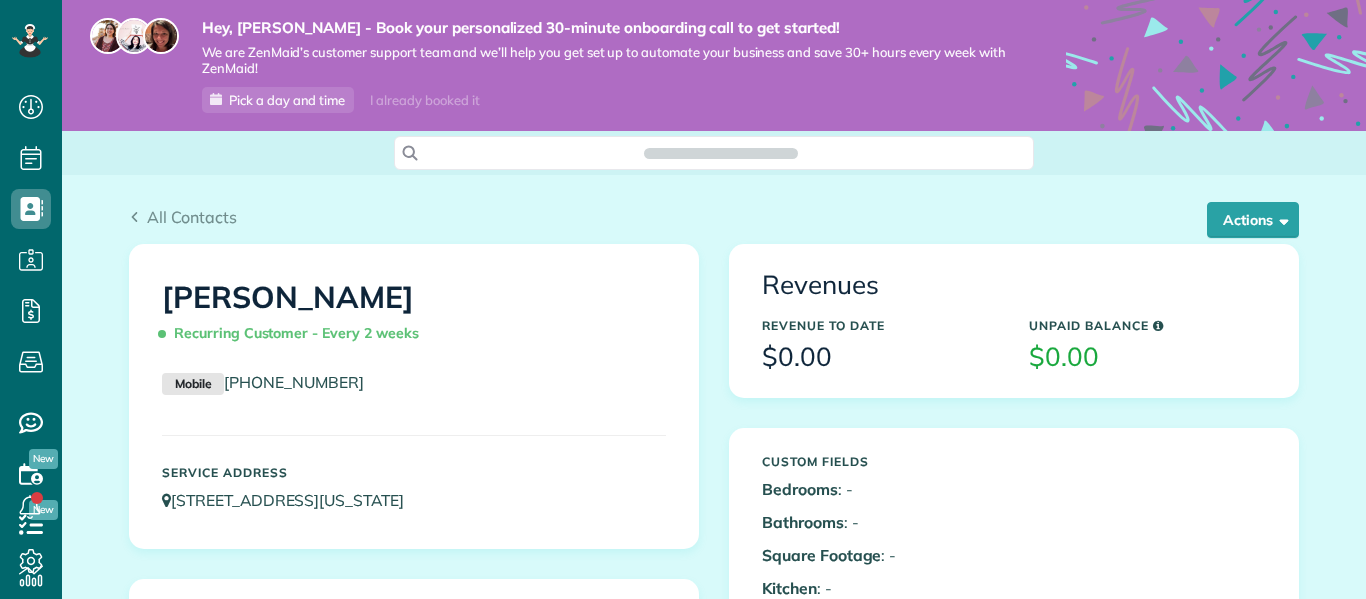 scroll, scrollTop: 0, scrollLeft: 0, axis: both 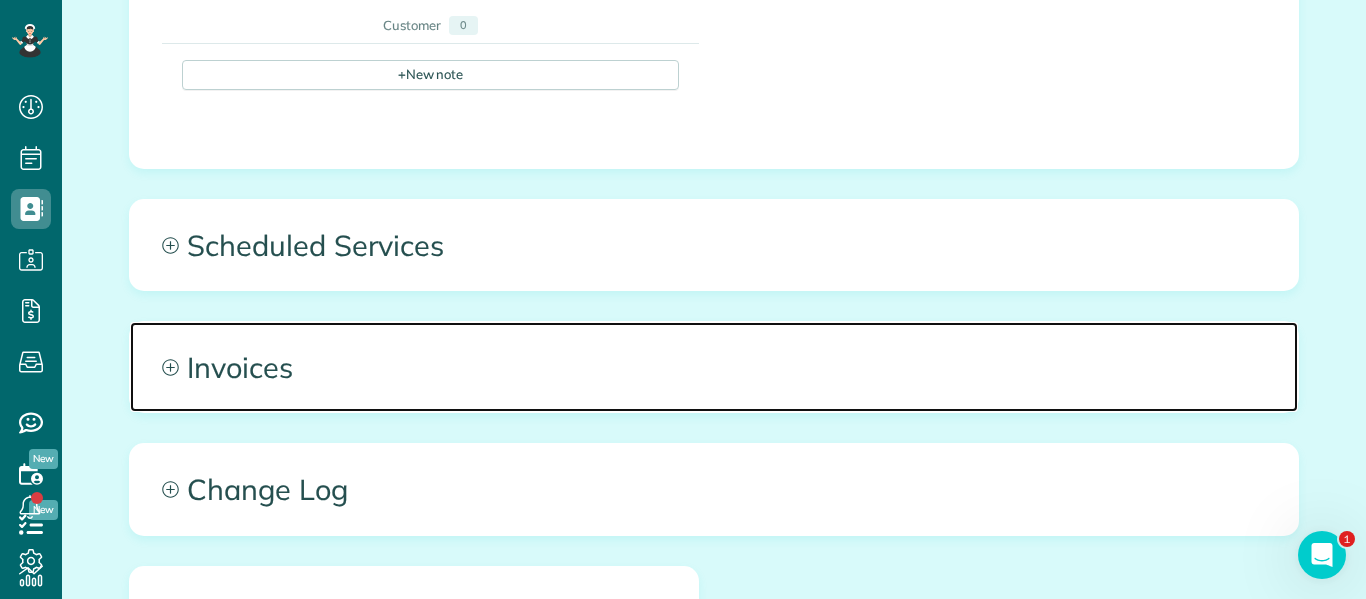 click 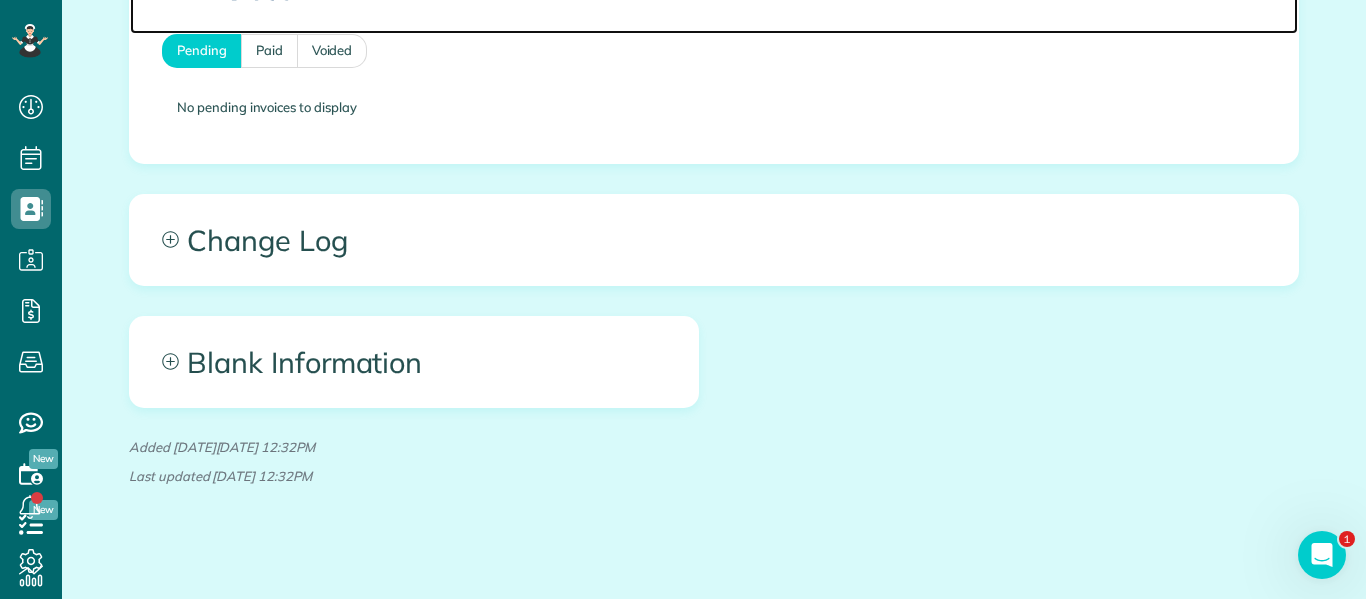 scroll, scrollTop: 1210, scrollLeft: 0, axis: vertical 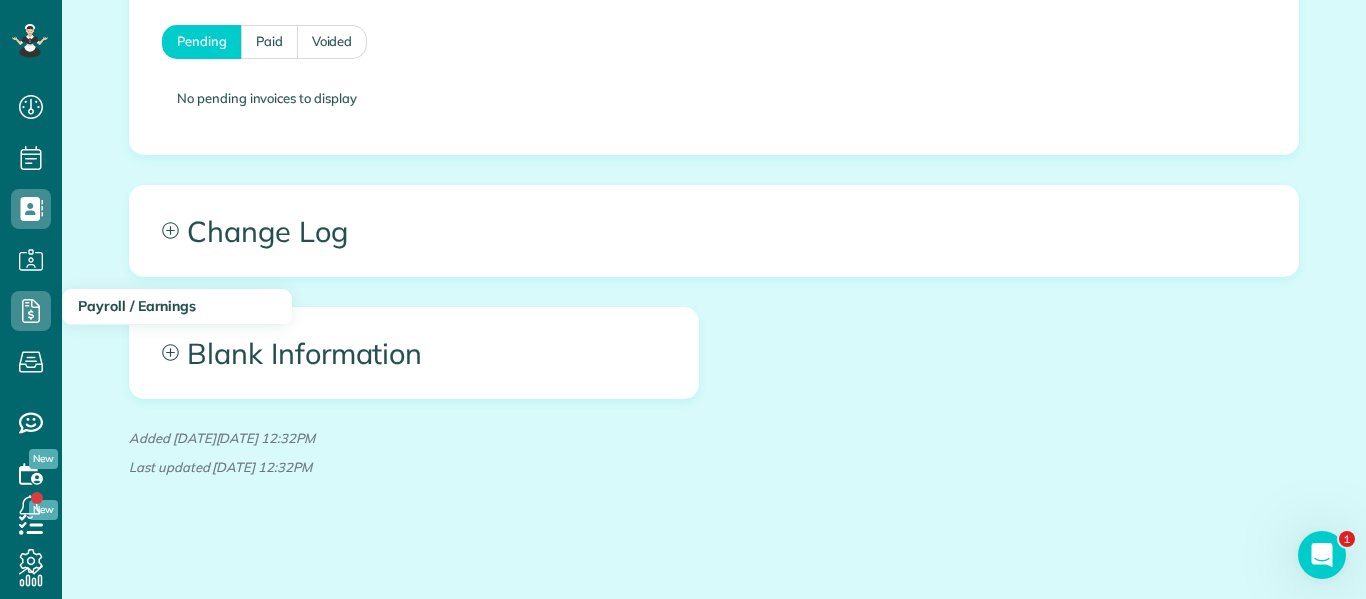 click on "Payroll / Earnings" at bounding box center [177, 307] 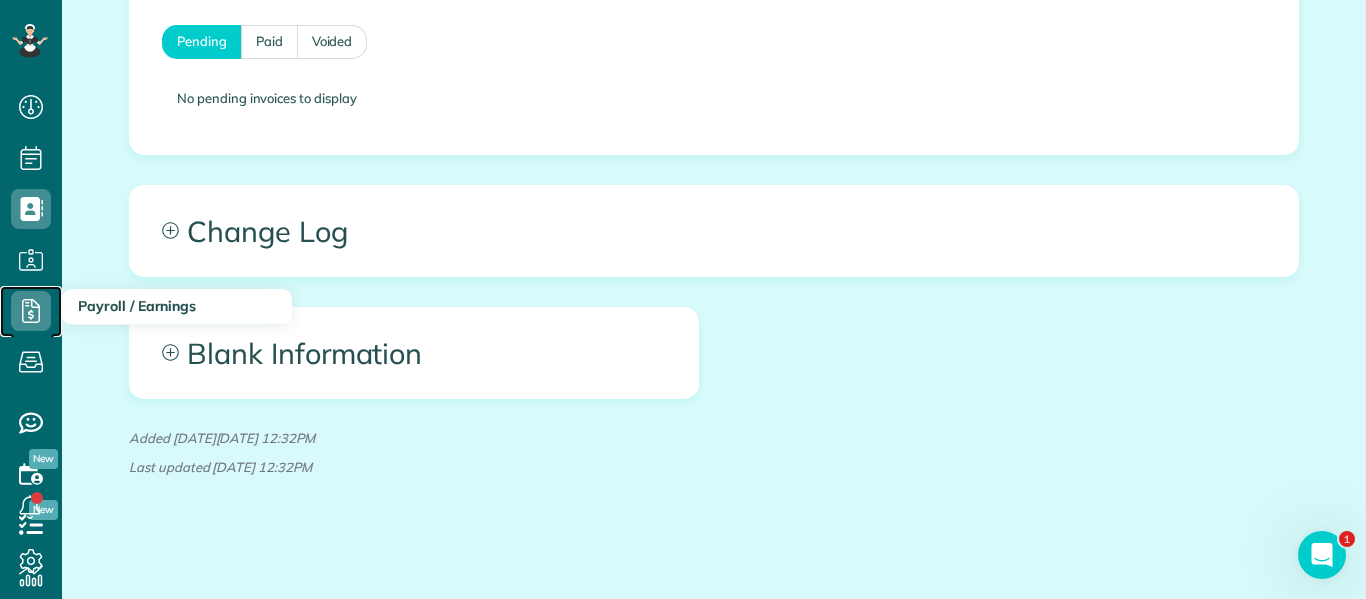 click 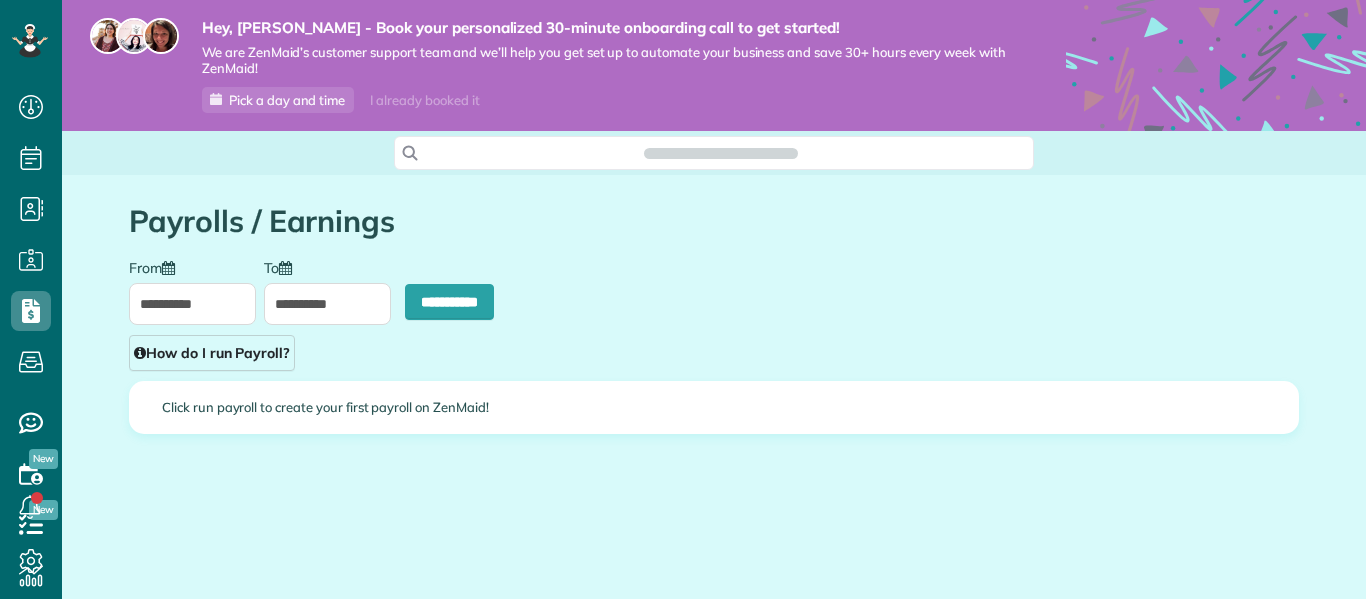 scroll, scrollTop: 0, scrollLeft: 0, axis: both 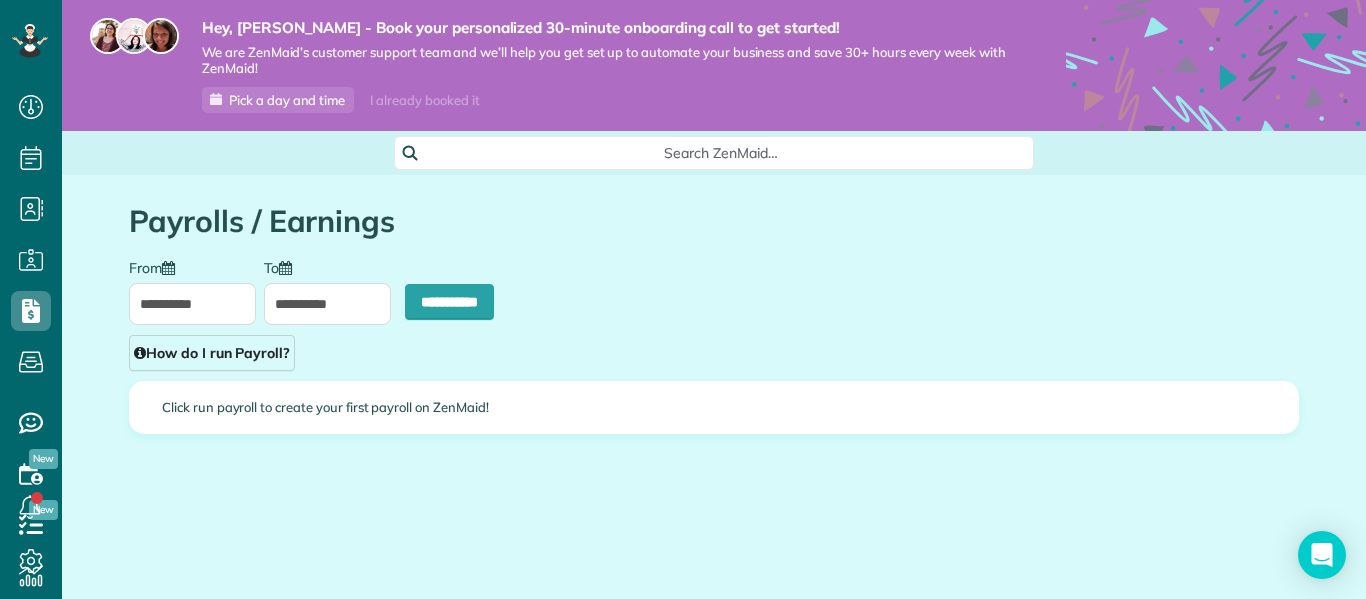 type on "**********" 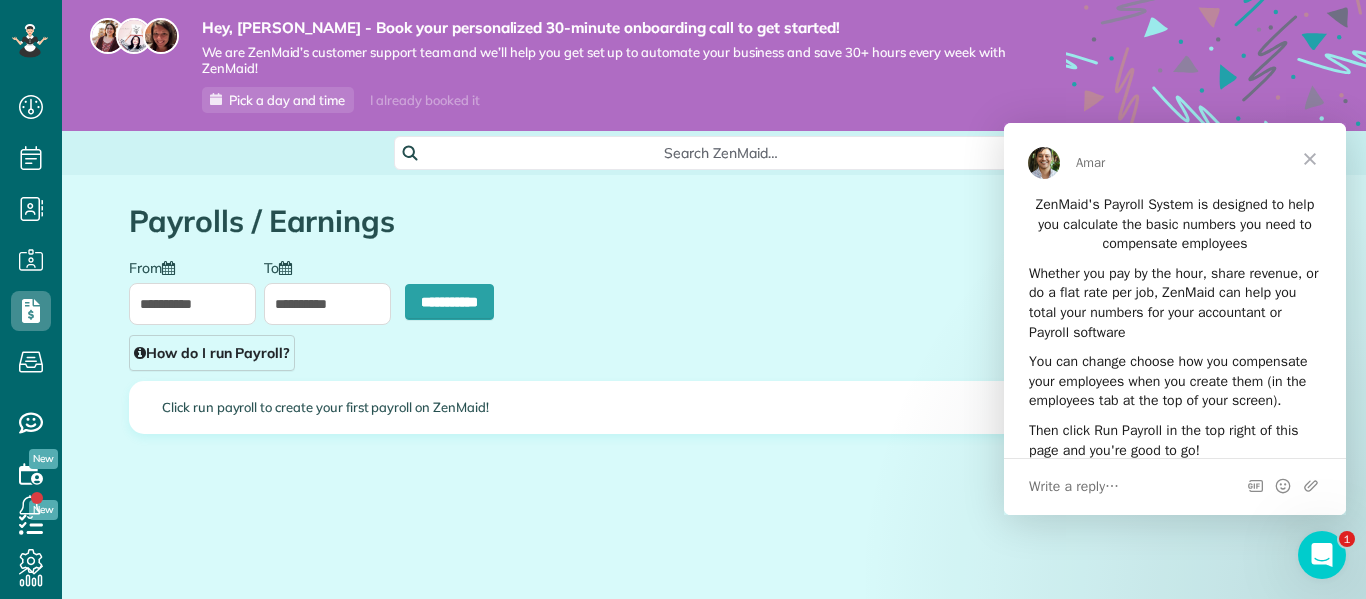scroll, scrollTop: 0, scrollLeft: 0, axis: both 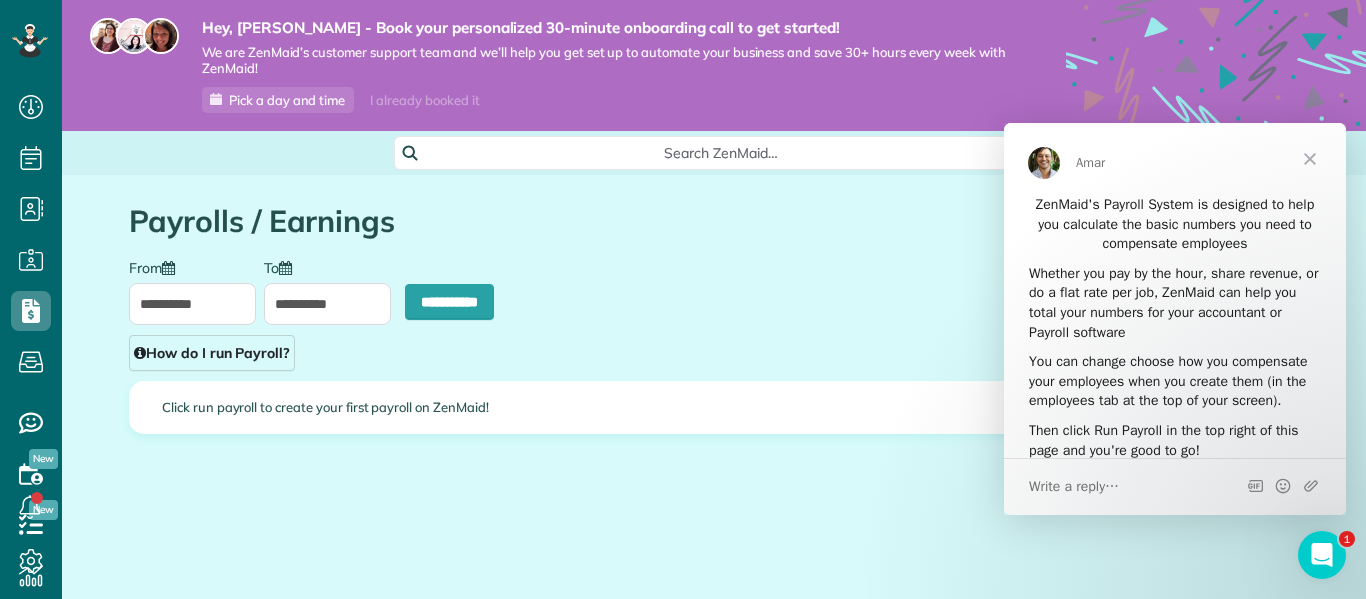 click at bounding box center (1310, 159) 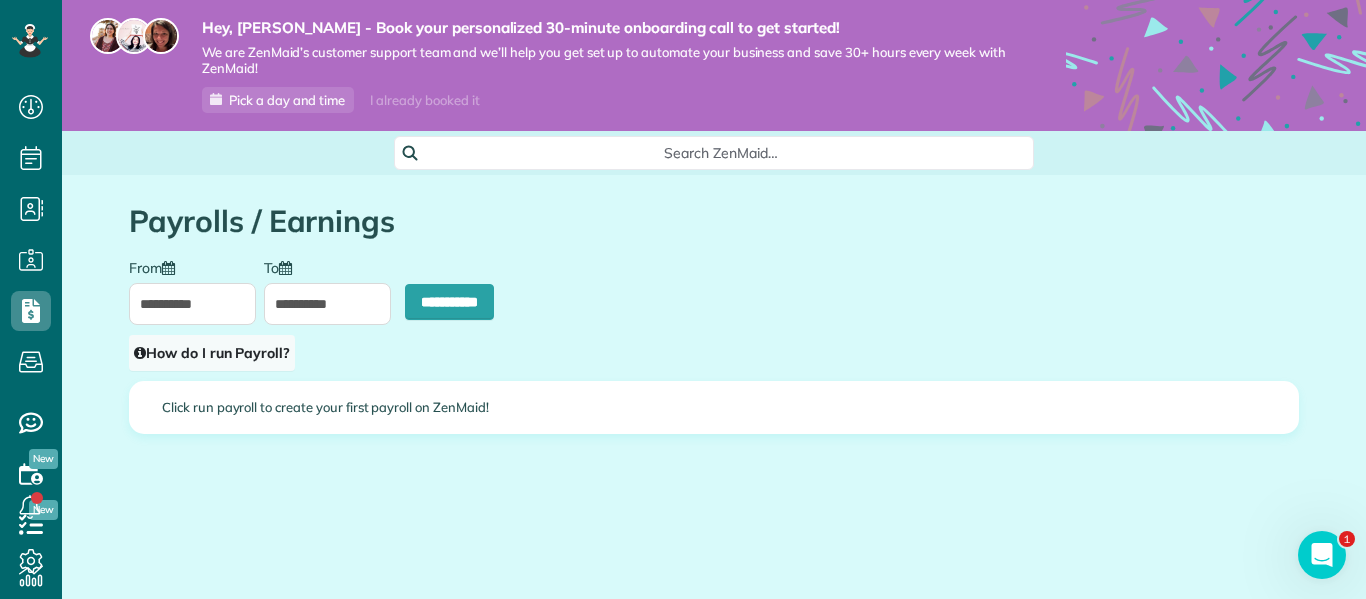 click on "How do I run Payroll?" at bounding box center [212, 353] 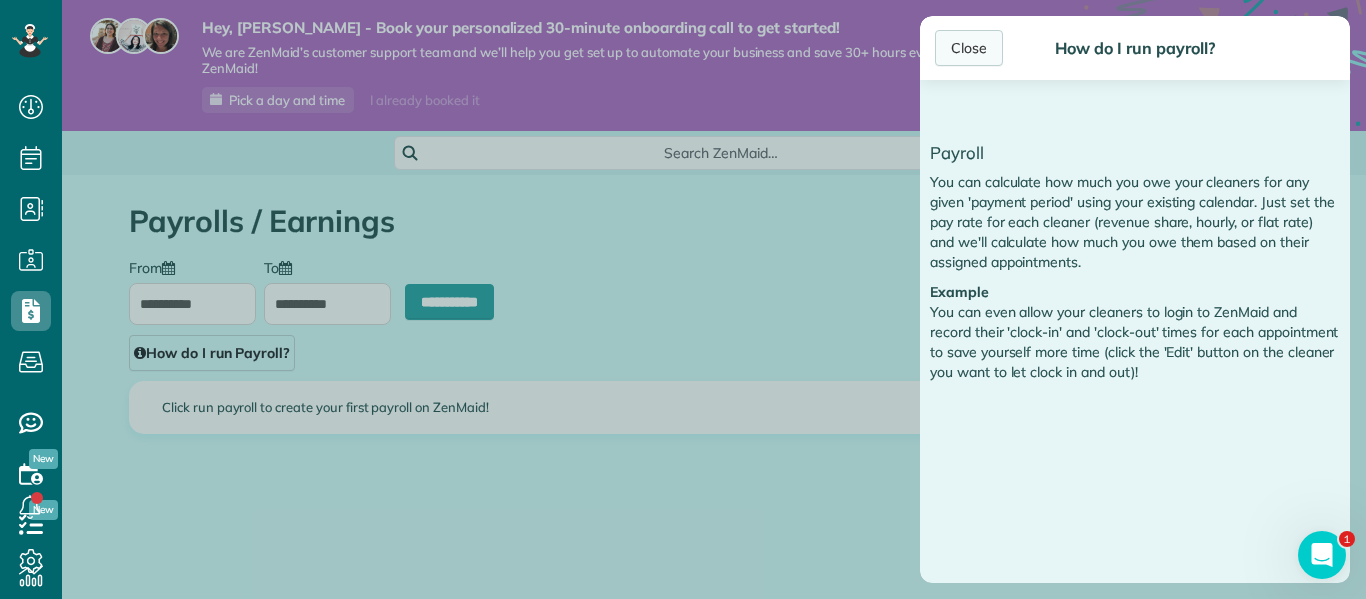 click on "Close" at bounding box center [969, 48] 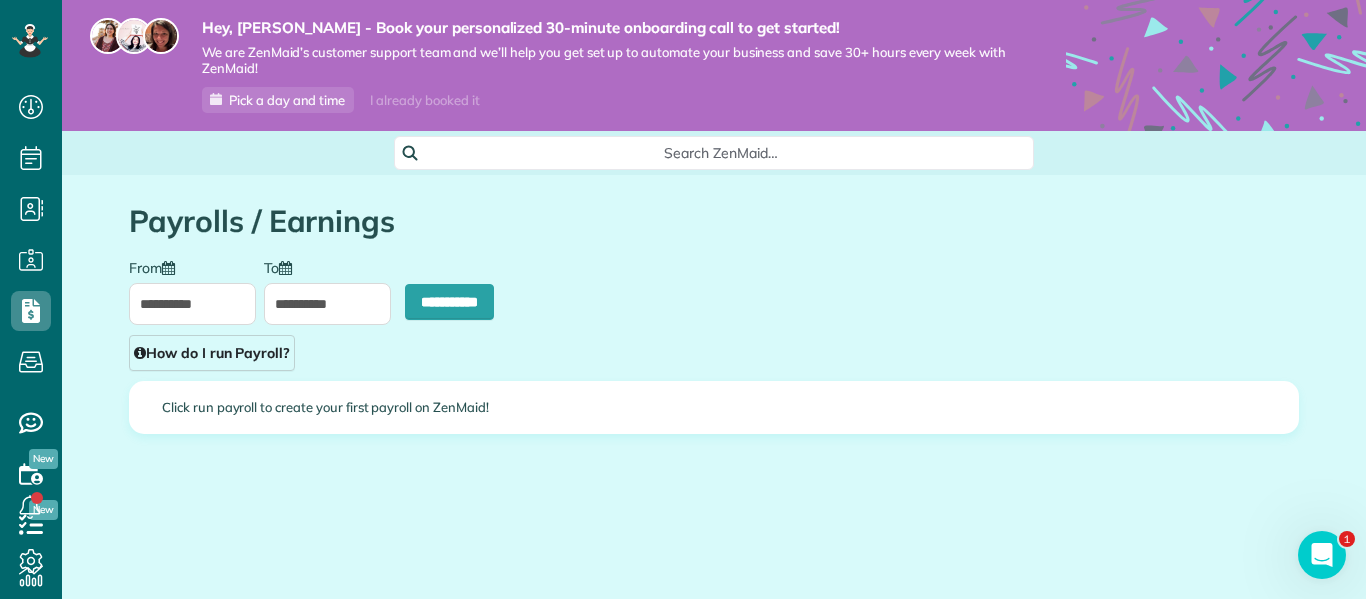 click at bounding box center (168, 268) 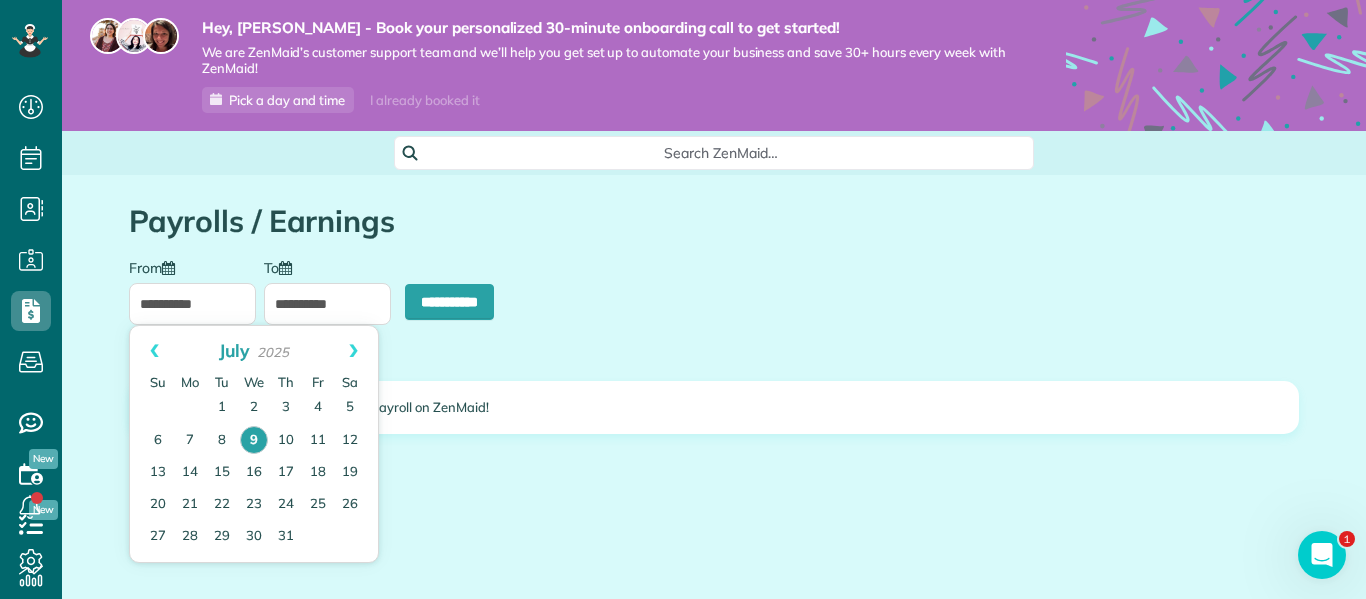 click on "Payrolls / Earnings" at bounding box center [714, 226] 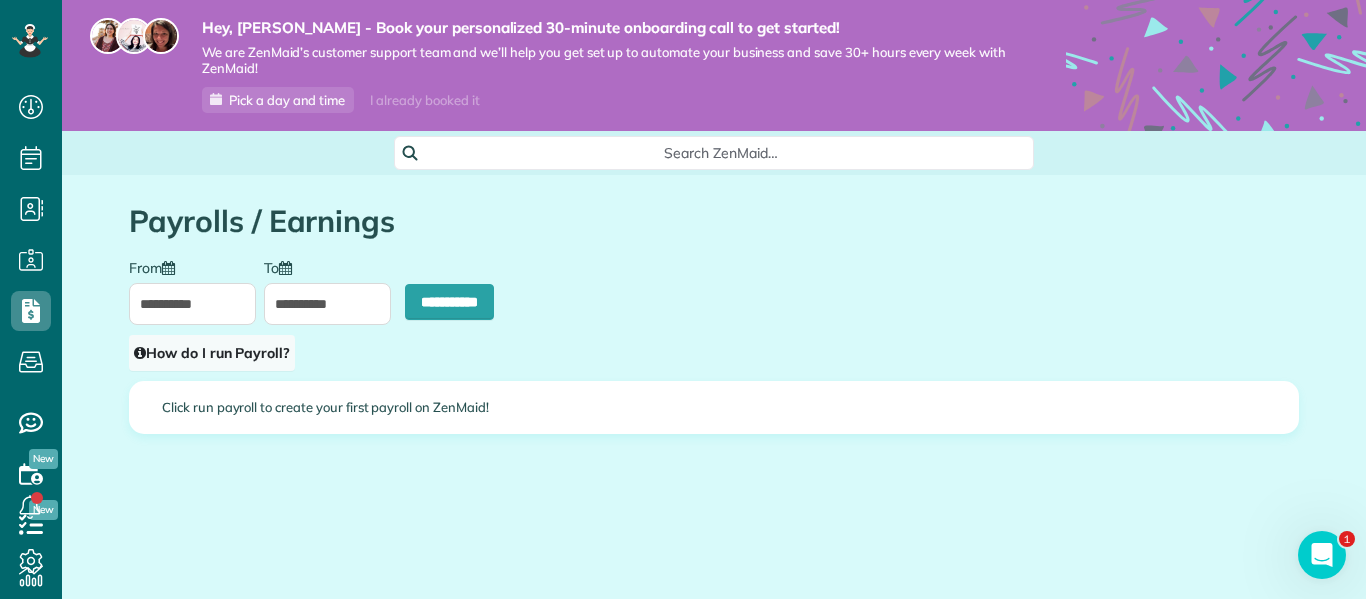 click on "How do I run Payroll?" at bounding box center [212, 353] 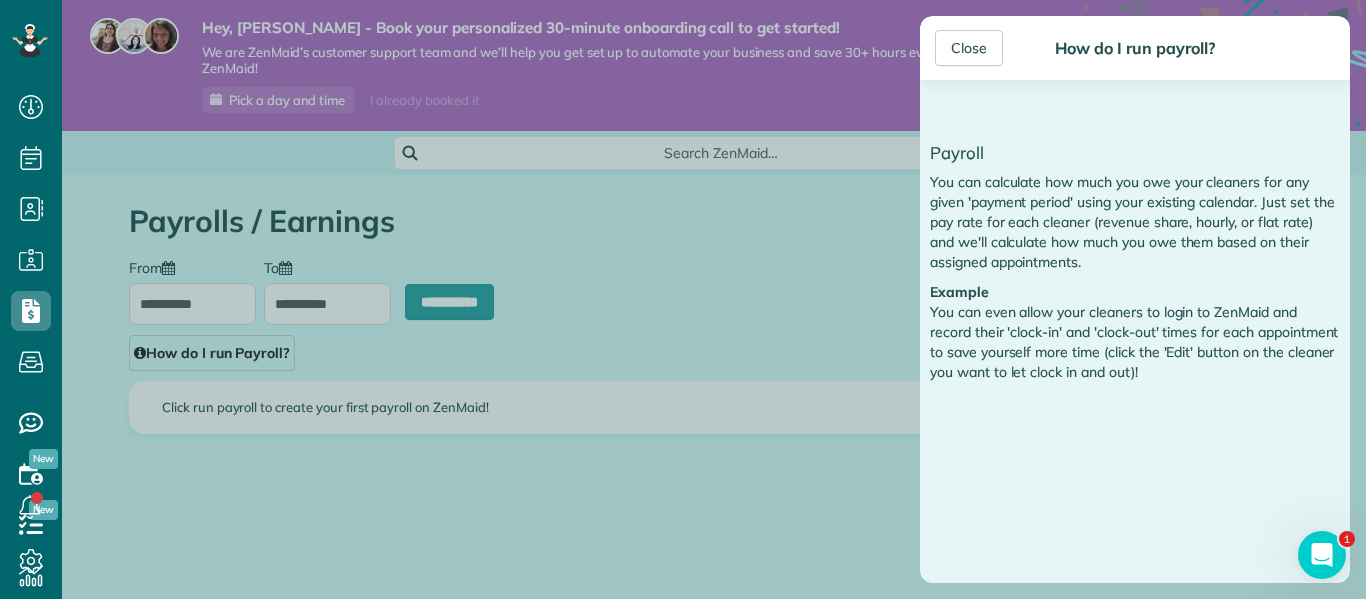 click on "Close
How do I run payroll?
Payroll
You can calculate how much you owe your cleaners for any given 'payment period' using your existing calendar. Just set the pay rate for each cleaner (revenue share, hourly, or flat rate) and we'll calculate how much you owe them based on their assigned appointments.
Example
You can even allow your cleaners to login to ZenMaid and record their 'clock-in' and 'clock-out' times for each appointment to save yourself more time (click the 'Edit' button on the cleaner you want to let clock in and out)!" at bounding box center (683, 299) 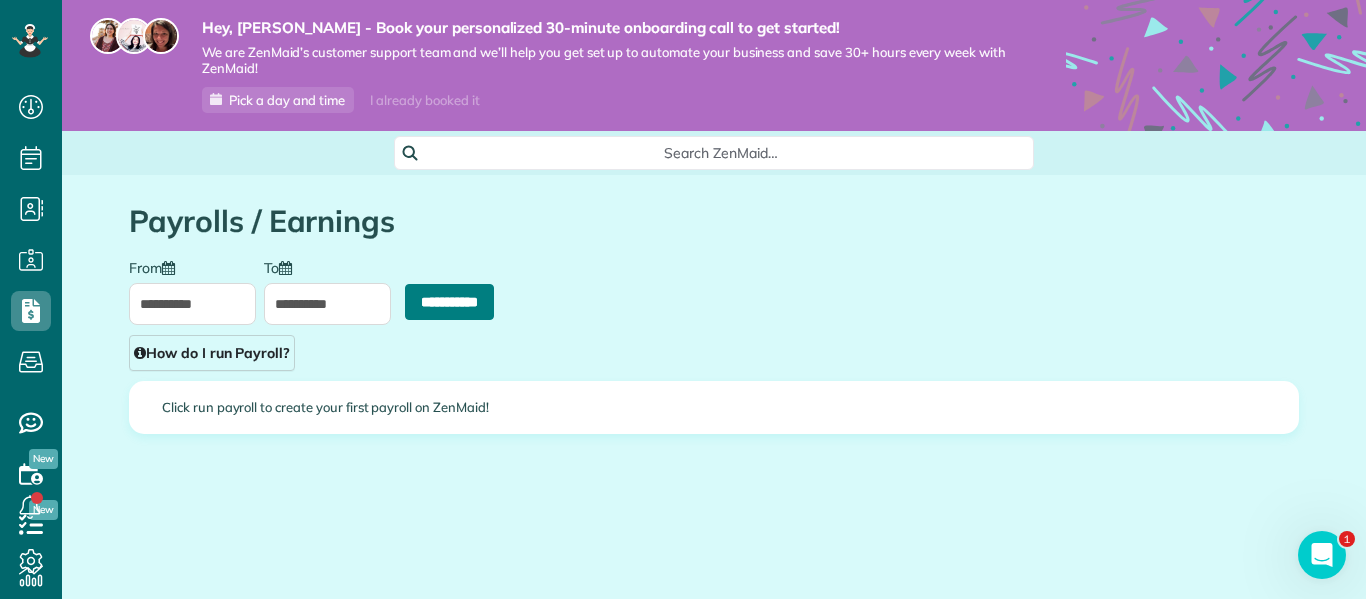 click on "**********" at bounding box center [449, 302] 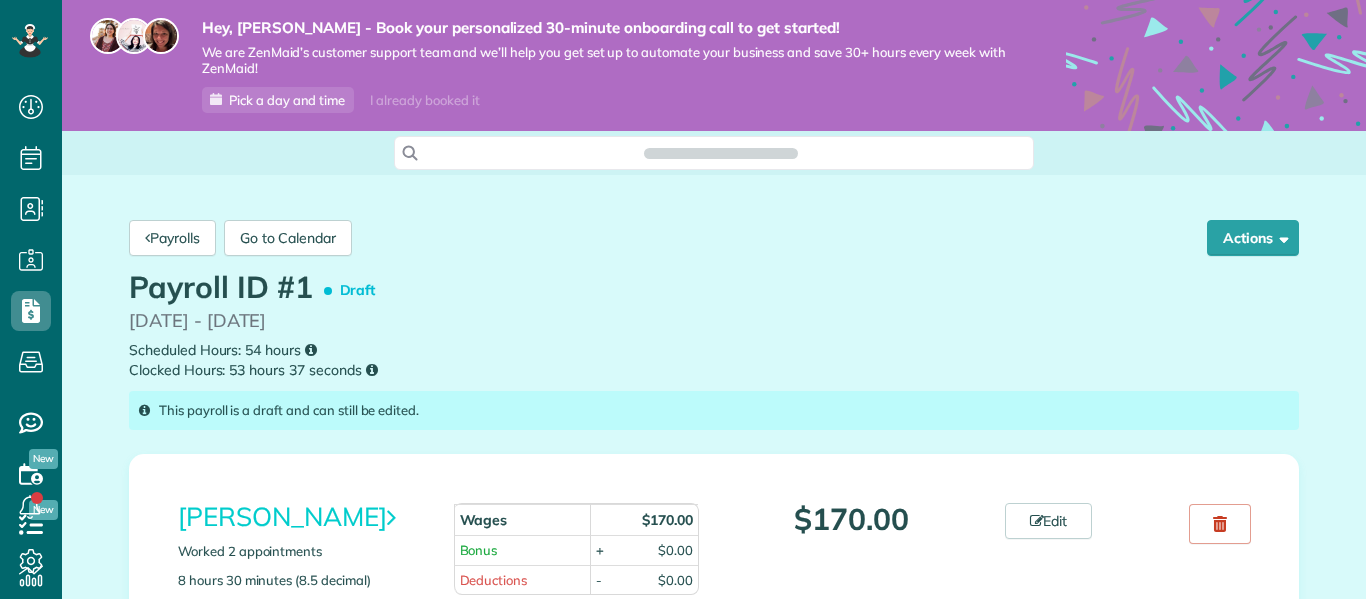 scroll, scrollTop: 0, scrollLeft: 0, axis: both 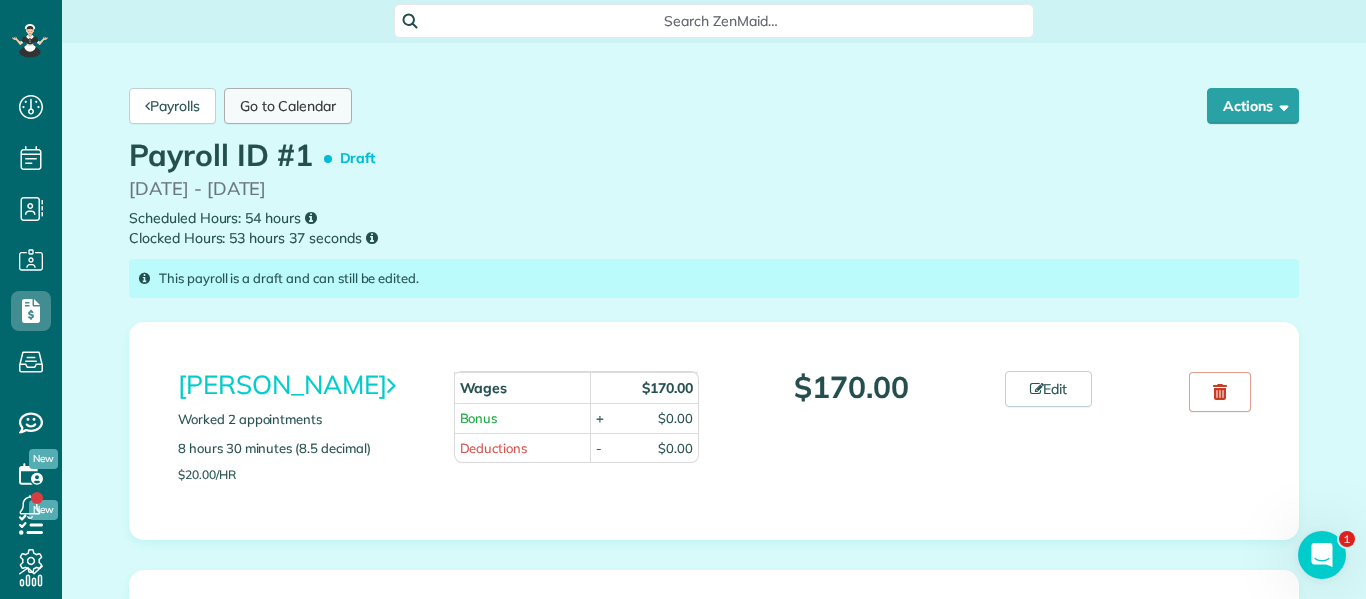 click on "Go to Calendar" at bounding box center [288, 106] 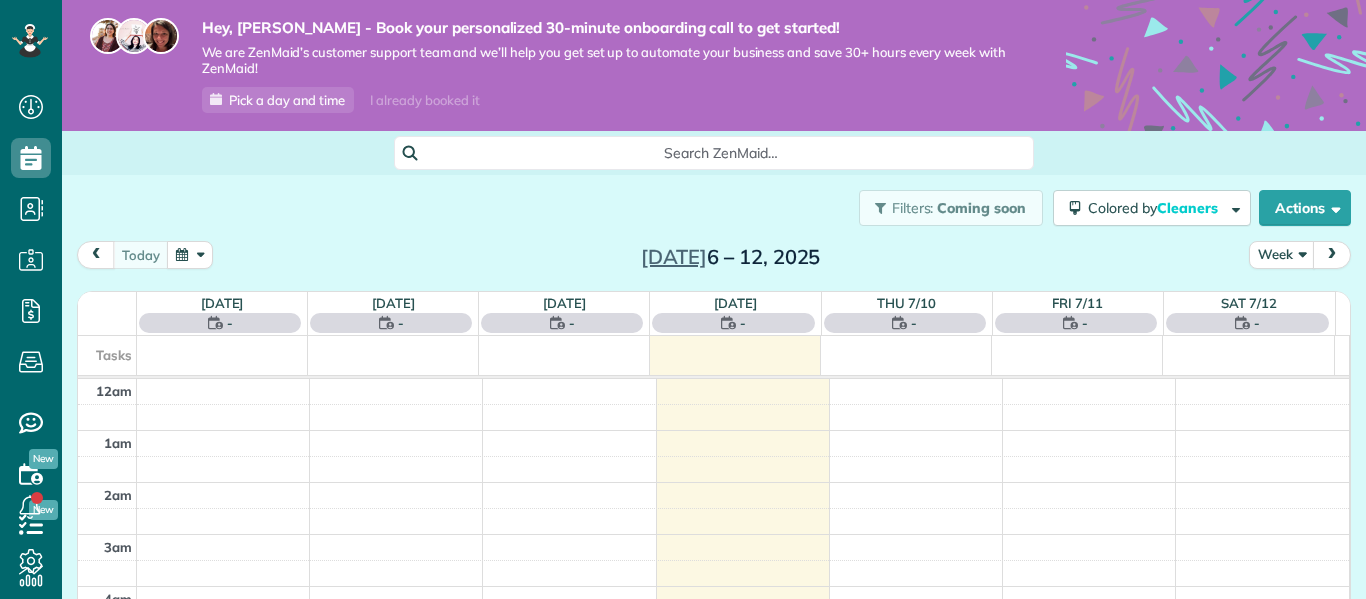 scroll, scrollTop: 0, scrollLeft: 0, axis: both 